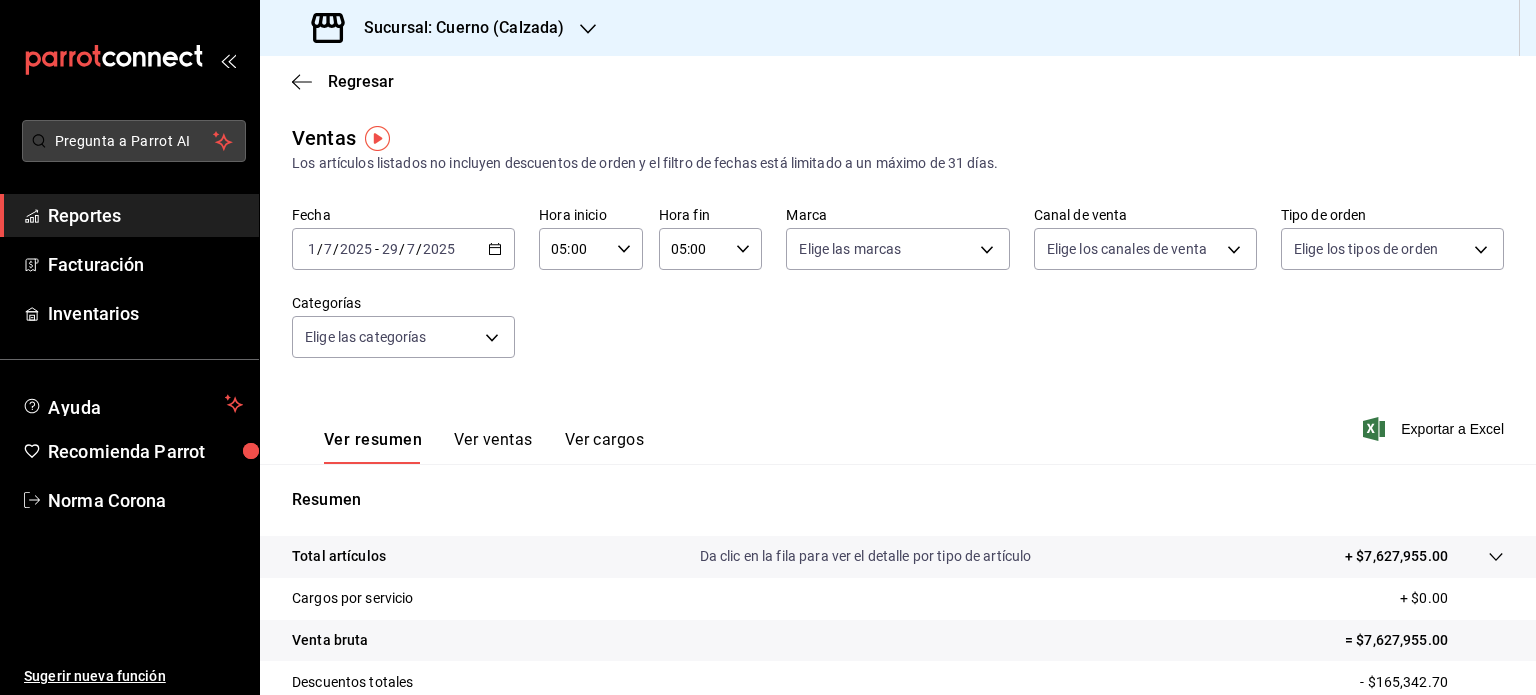 scroll, scrollTop: 0, scrollLeft: 0, axis: both 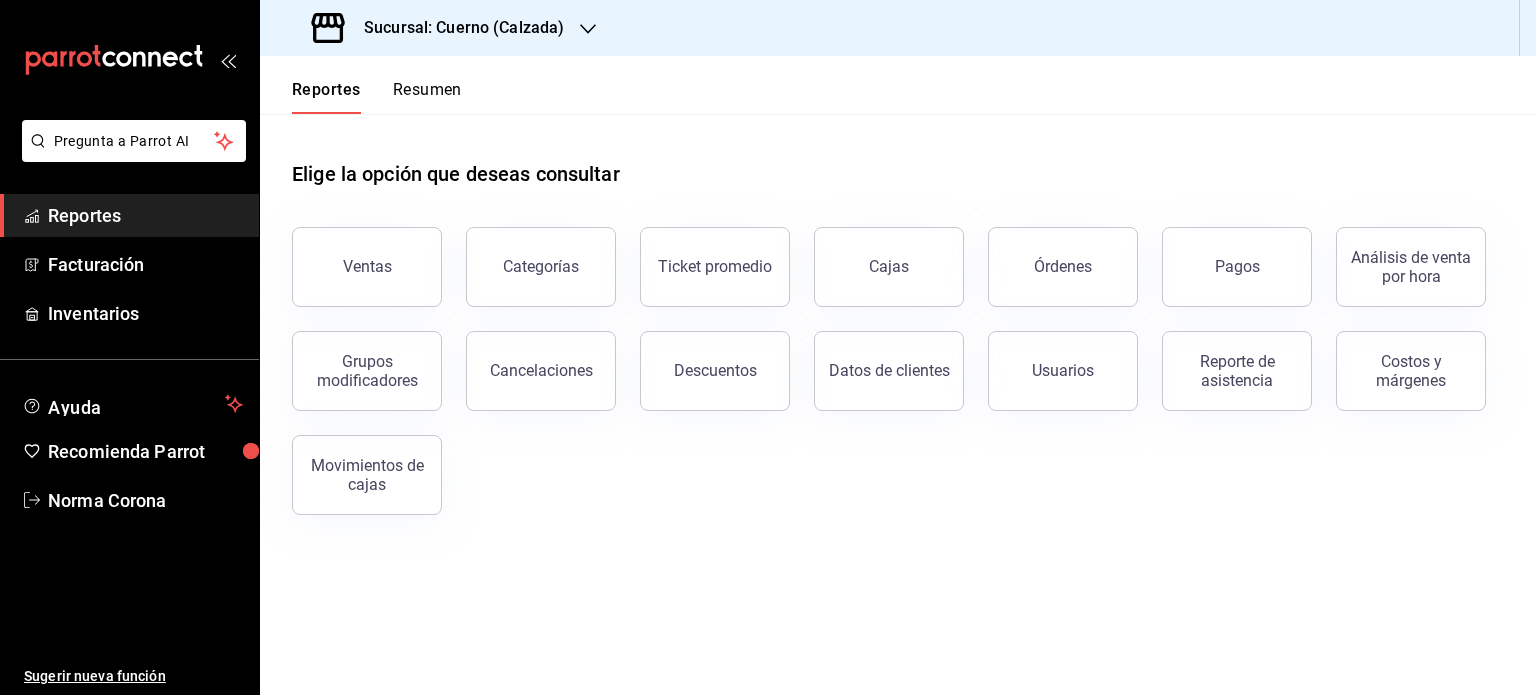 click on "Ventas" at bounding box center [367, 266] 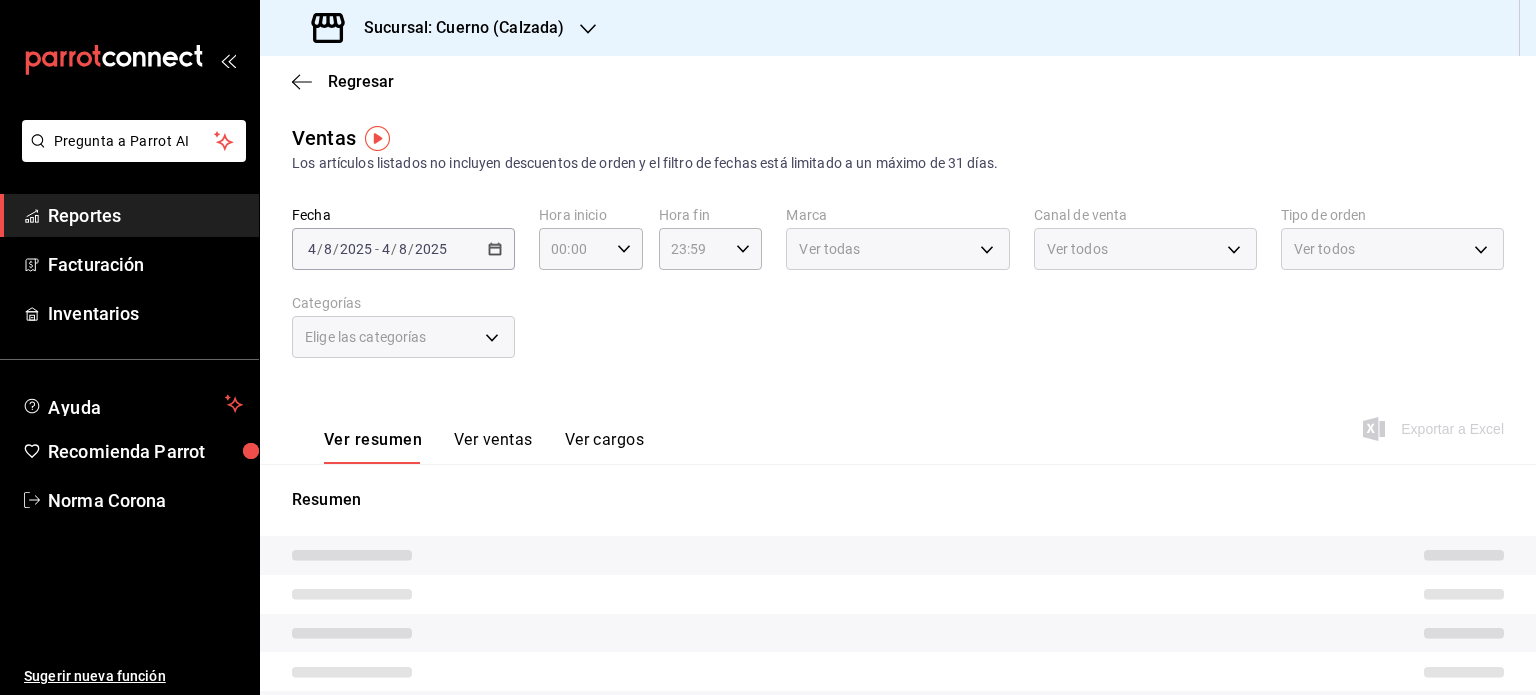 type on "05:00" 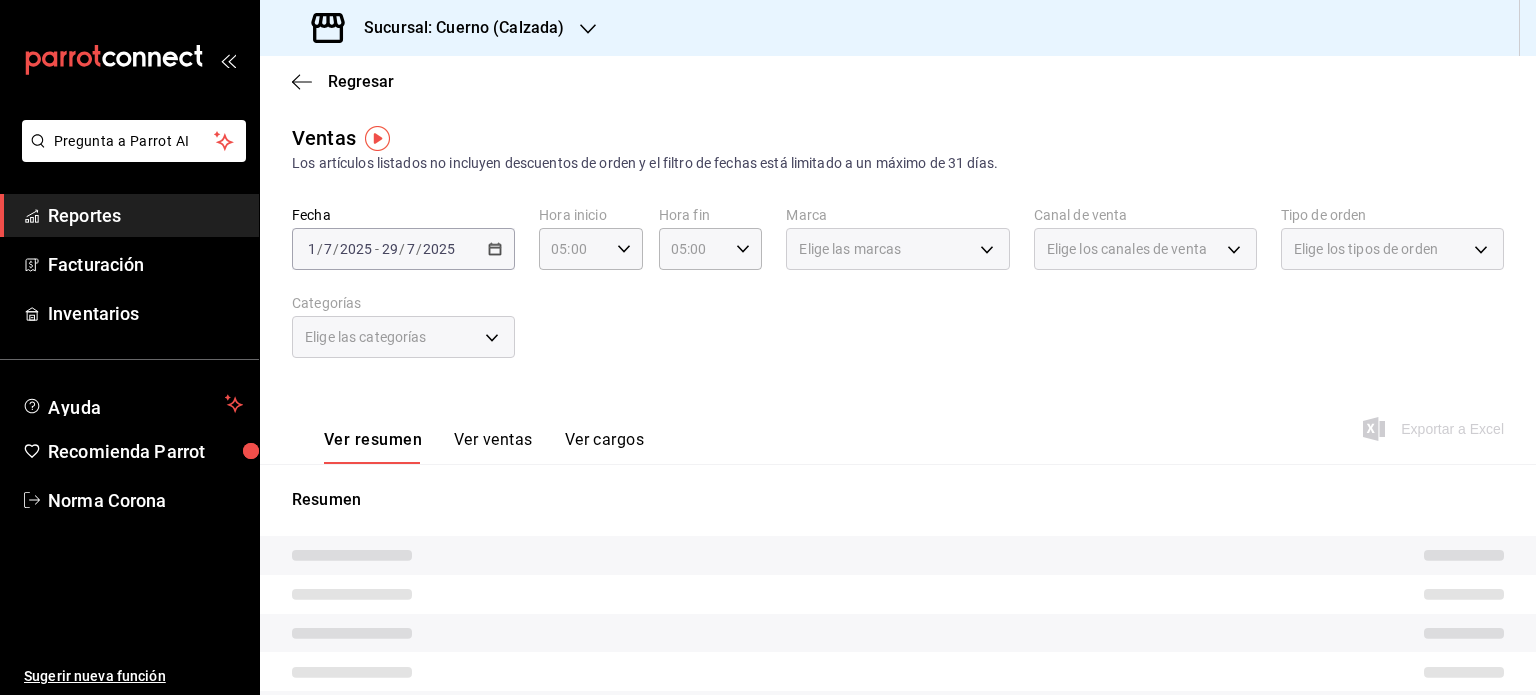 click on "2025-07-01 1 / 7 / 2025 - 2025-07-29 29 / 7 / 2025" at bounding box center (403, 249) 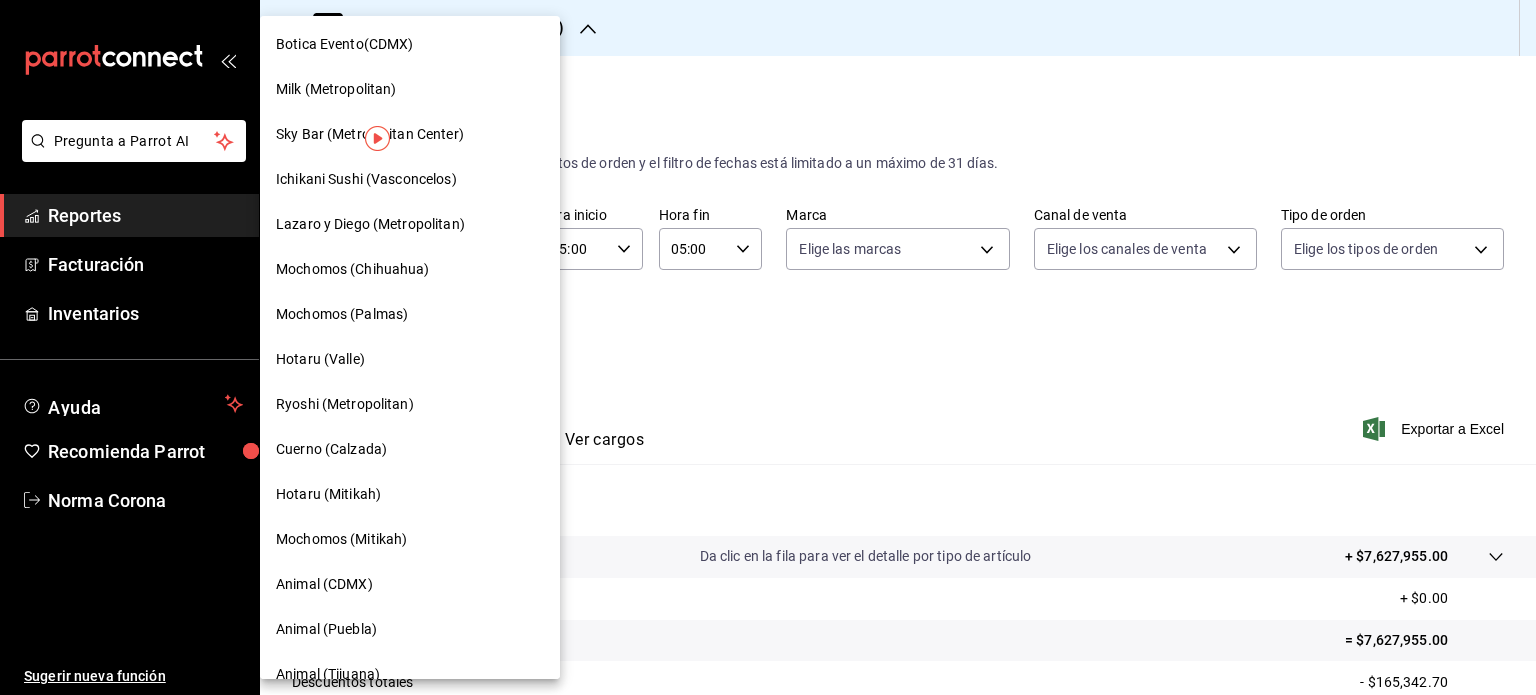 scroll, scrollTop: 300, scrollLeft: 0, axis: vertical 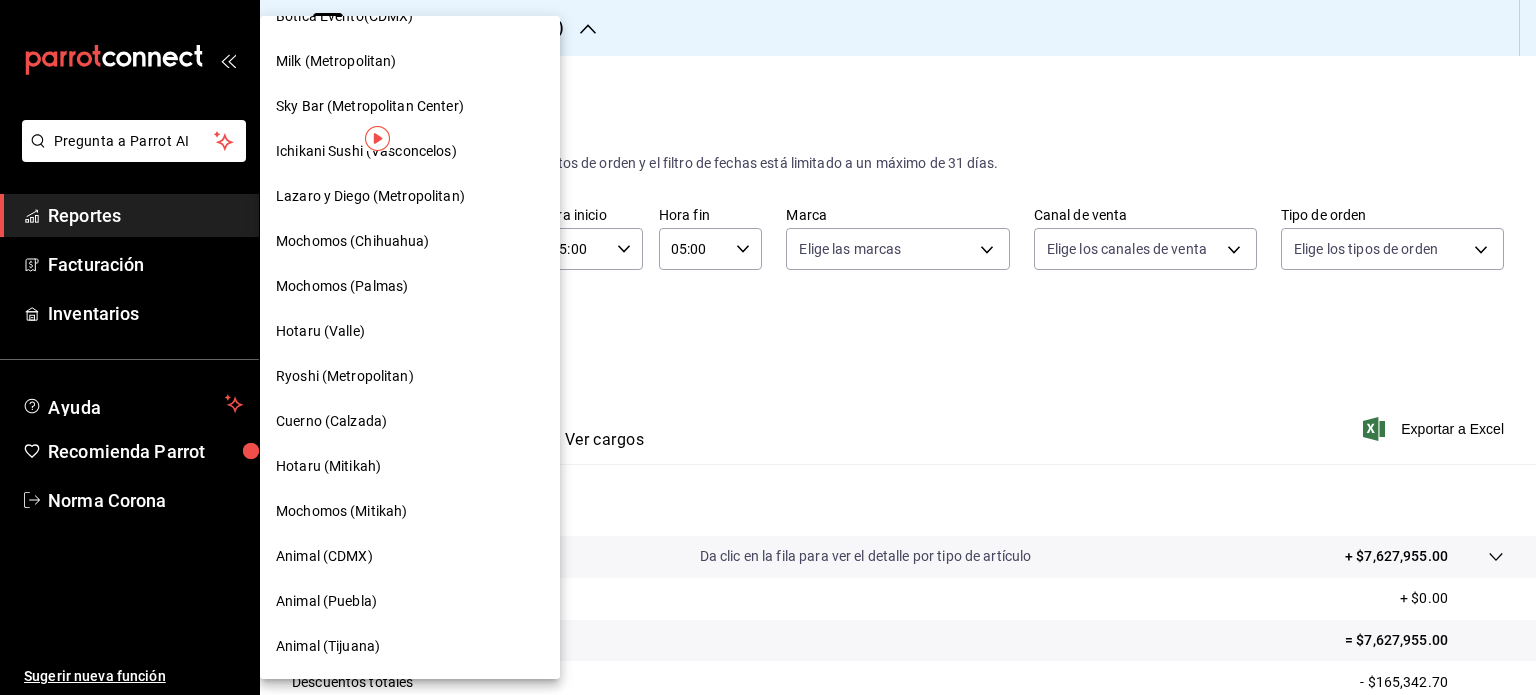 click on "Cuerno (Calzada)" at bounding box center [410, 421] 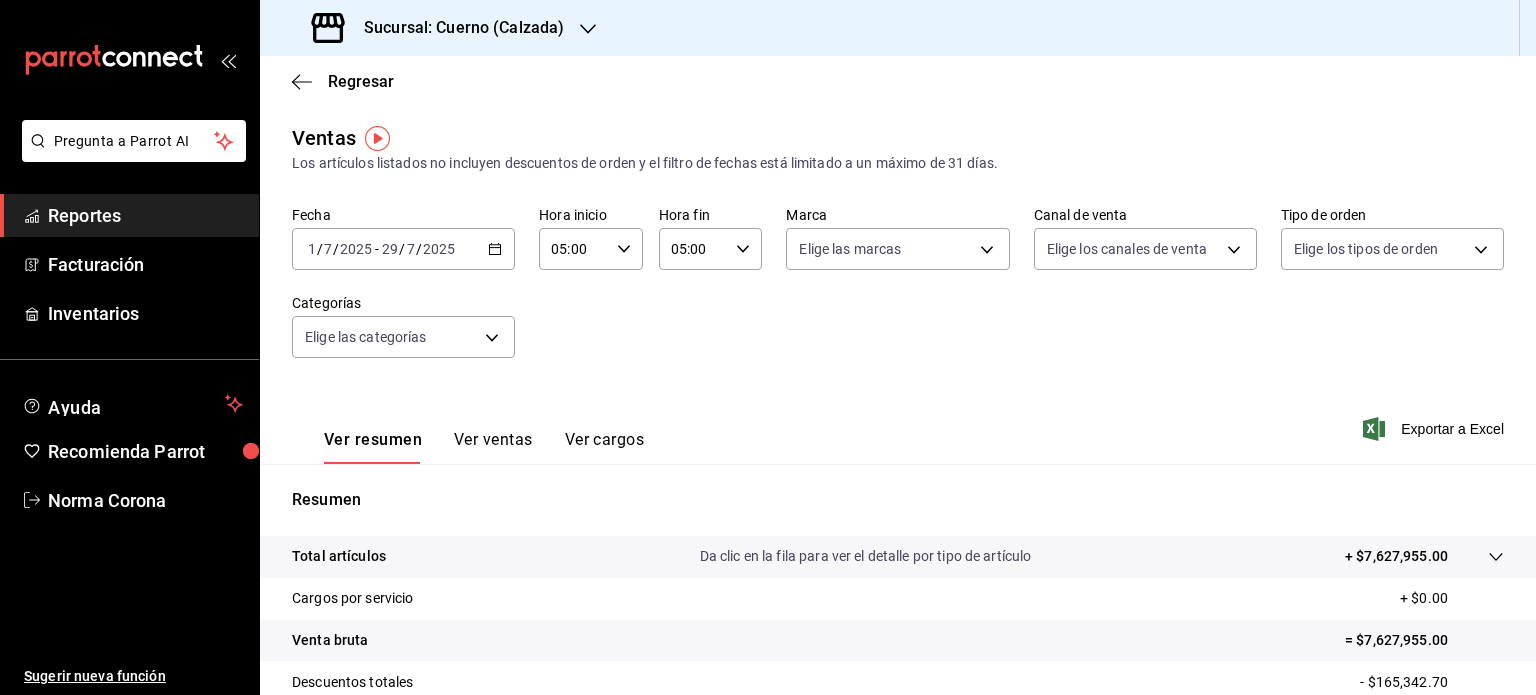 click on "Ver resumen Ver ventas Ver cargos Exportar a Excel" at bounding box center (898, 423) 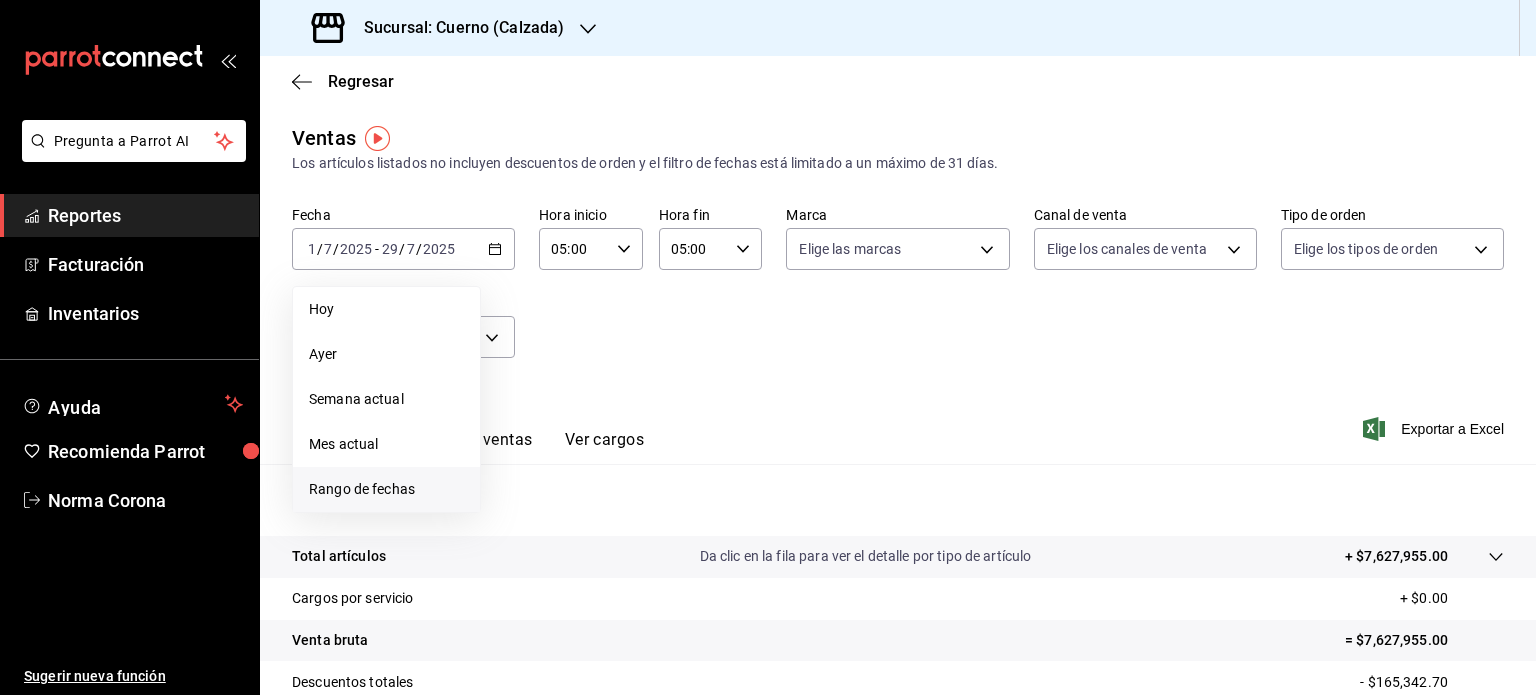 click on "Rango de fechas" at bounding box center (386, 489) 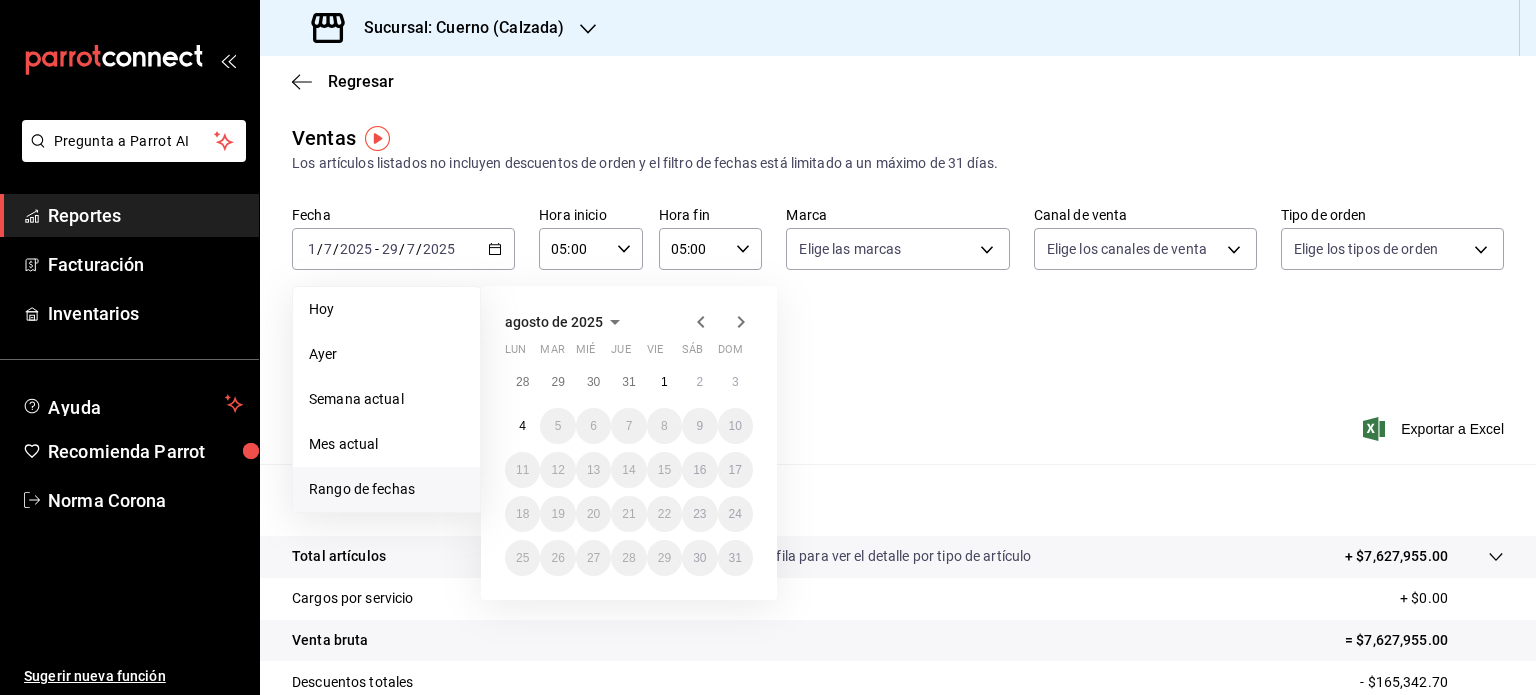 click 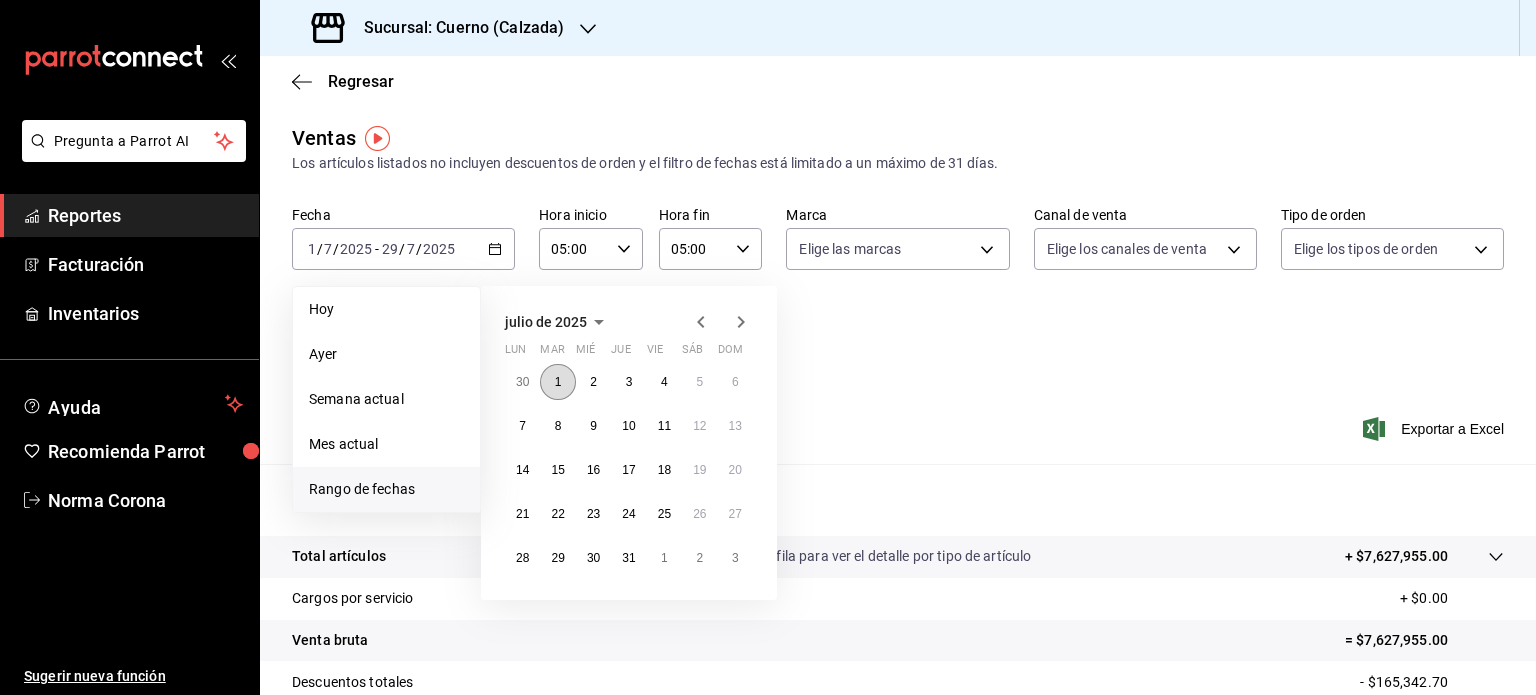 click on "1" at bounding box center (558, 382) 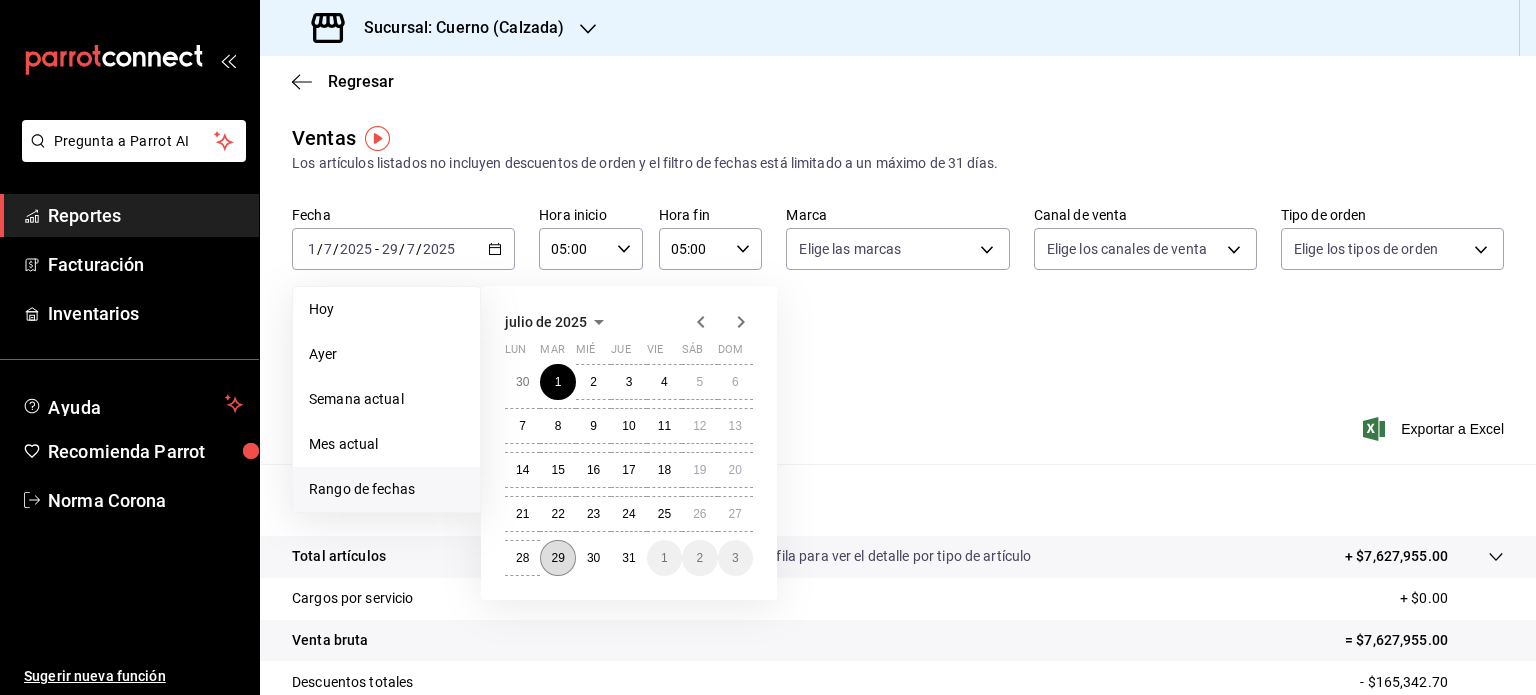 click on "29" at bounding box center (557, 558) 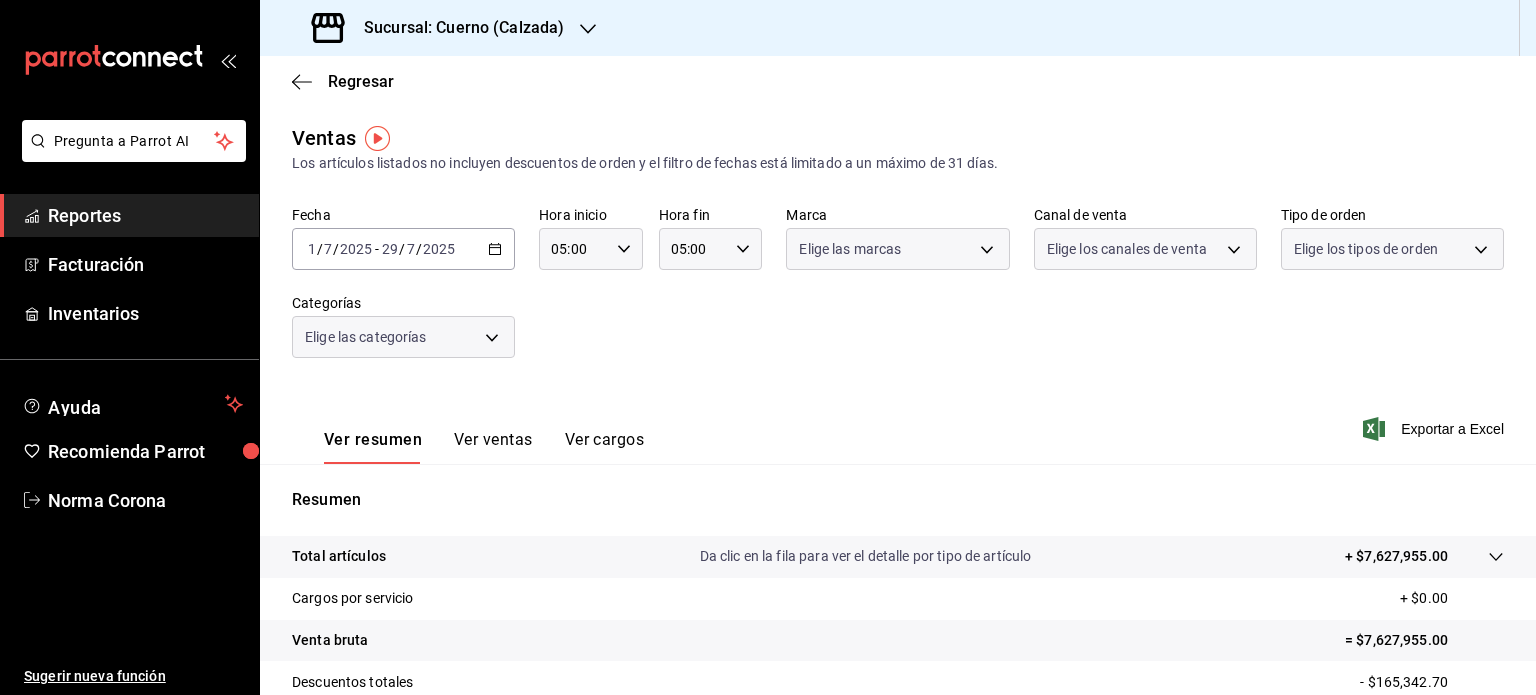 click on "Fecha [DATE] [DATE] - [DATE] [DATE] Hora inicio 05:00 Hora inicio Hora fin 05:00 Hora fin Marca Elige las marcas Canal de venta Elige los canales de venta Tipo de orden Elige los tipos de orden Categorías Elige las categorías" at bounding box center [898, 294] 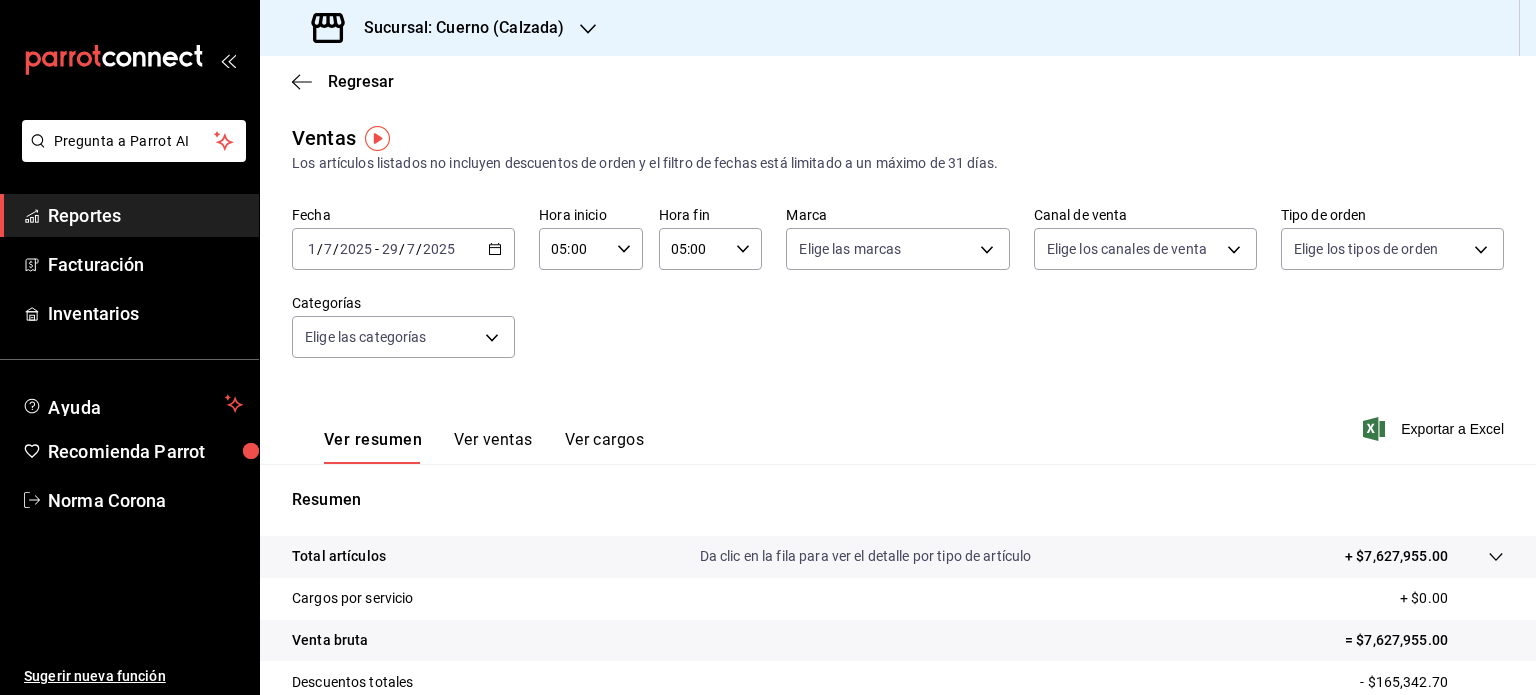 click 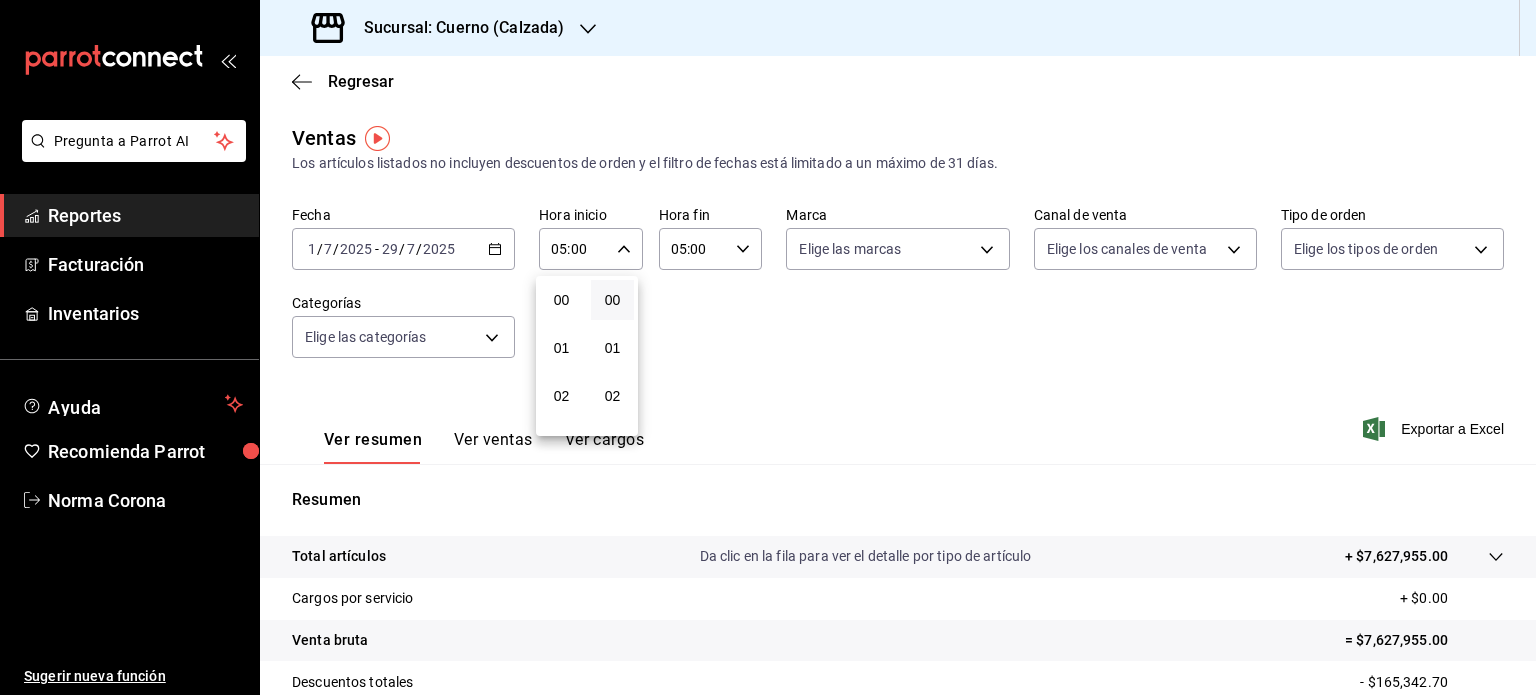 scroll, scrollTop: 244, scrollLeft: 0, axis: vertical 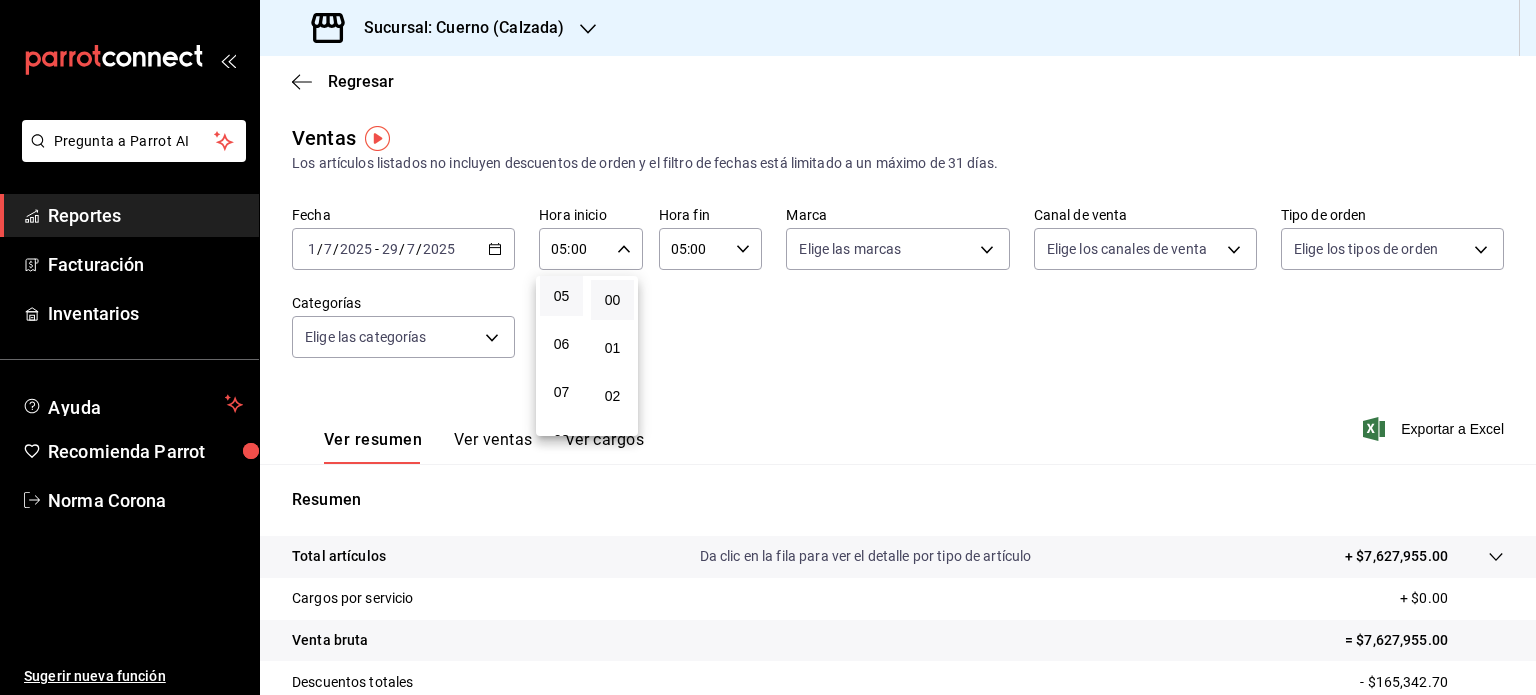 click at bounding box center [768, 347] 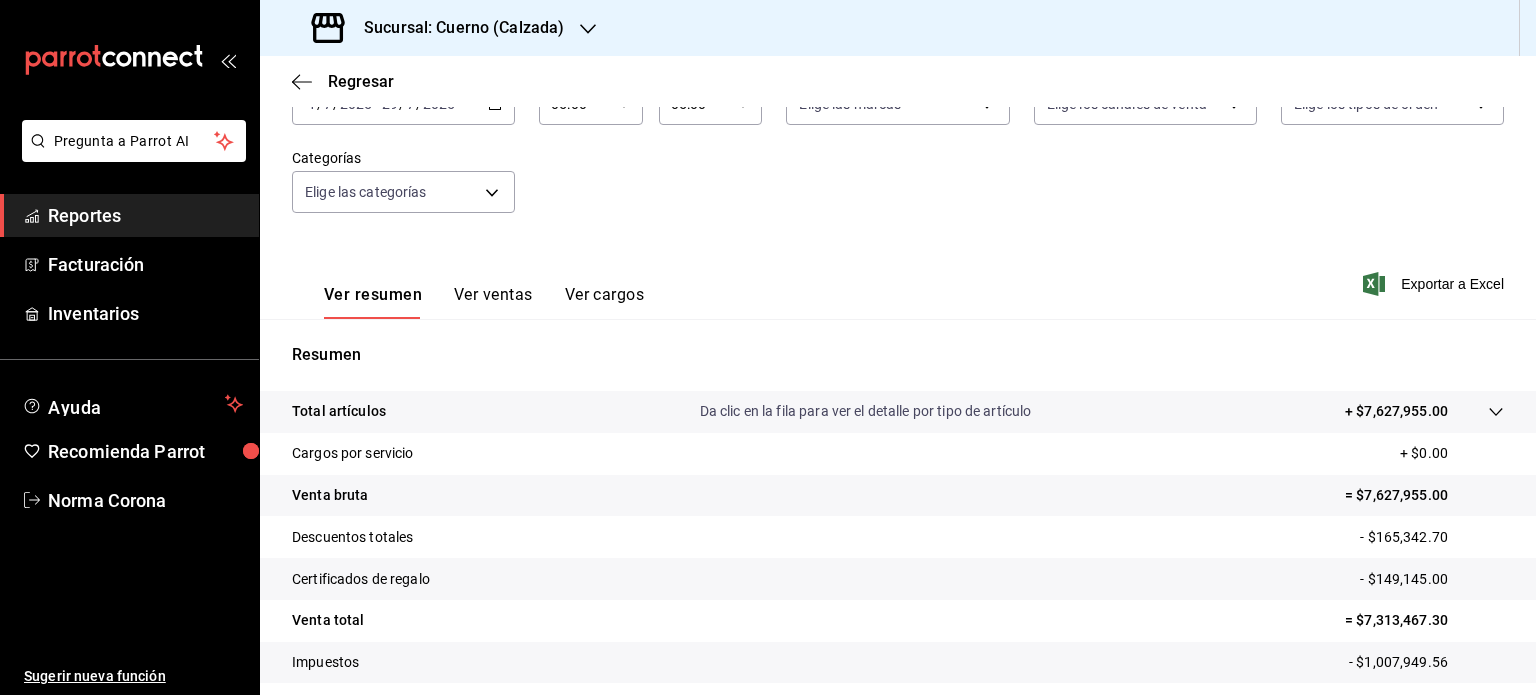 scroll, scrollTop: 263, scrollLeft: 0, axis: vertical 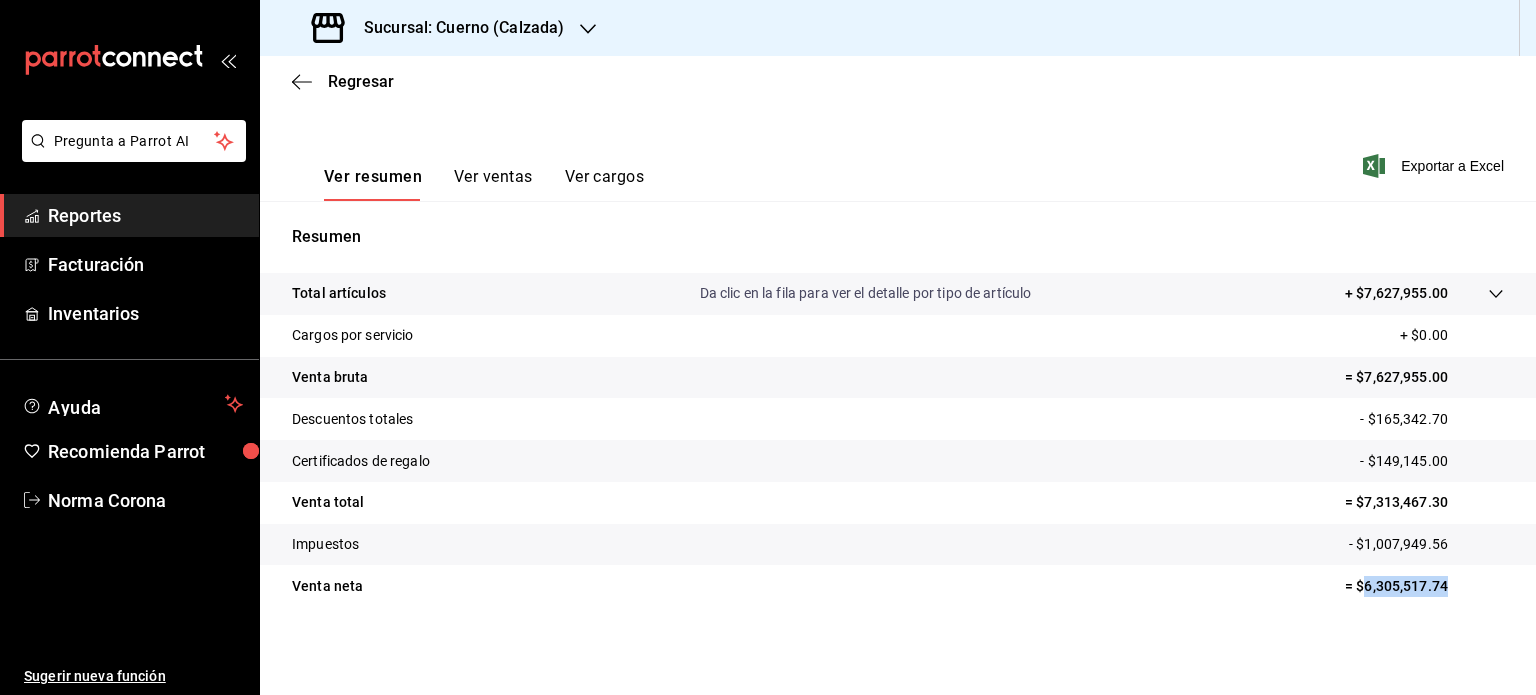 drag, startPoint x: 1446, startPoint y: 583, endPoint x: 1347, endPoint y: 583, distance: 99 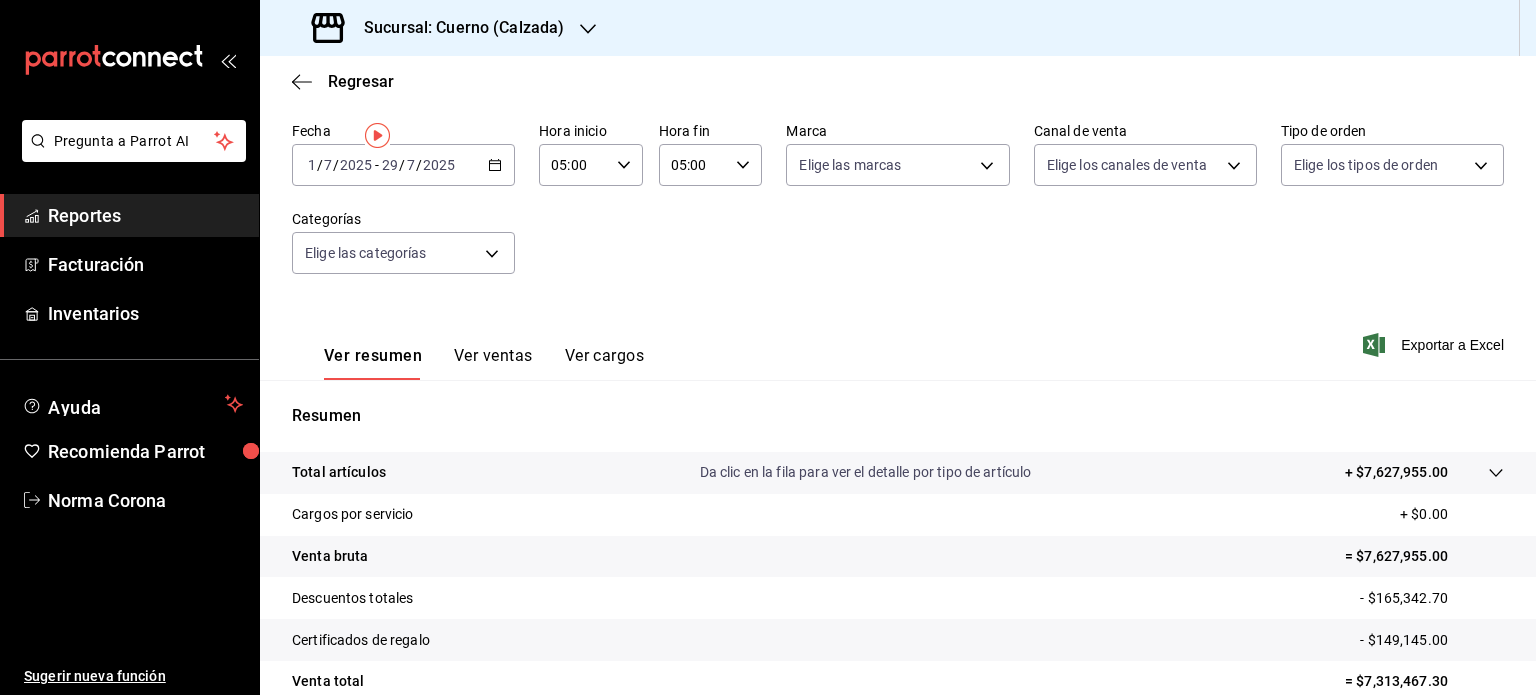 scroll, scrollTop: 0, scrollLeft: 0, axis: both 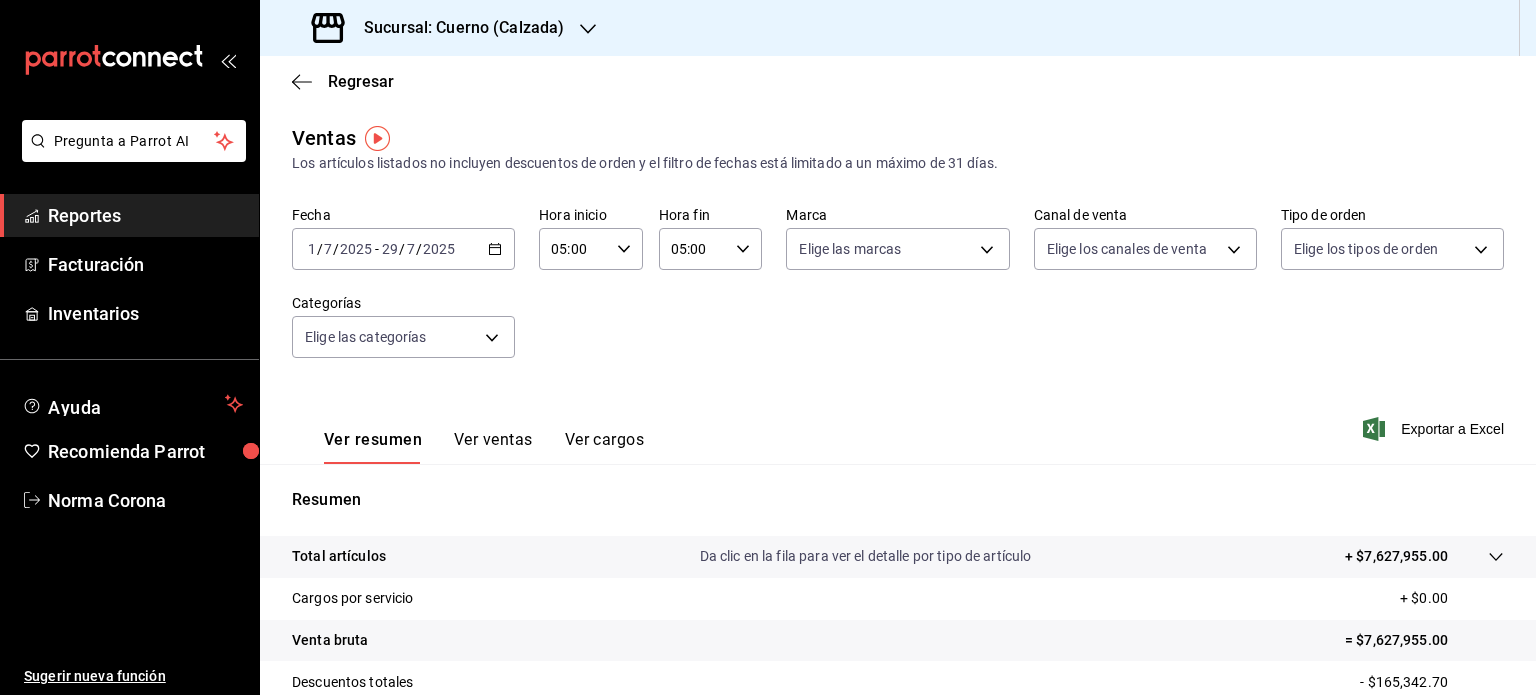 click 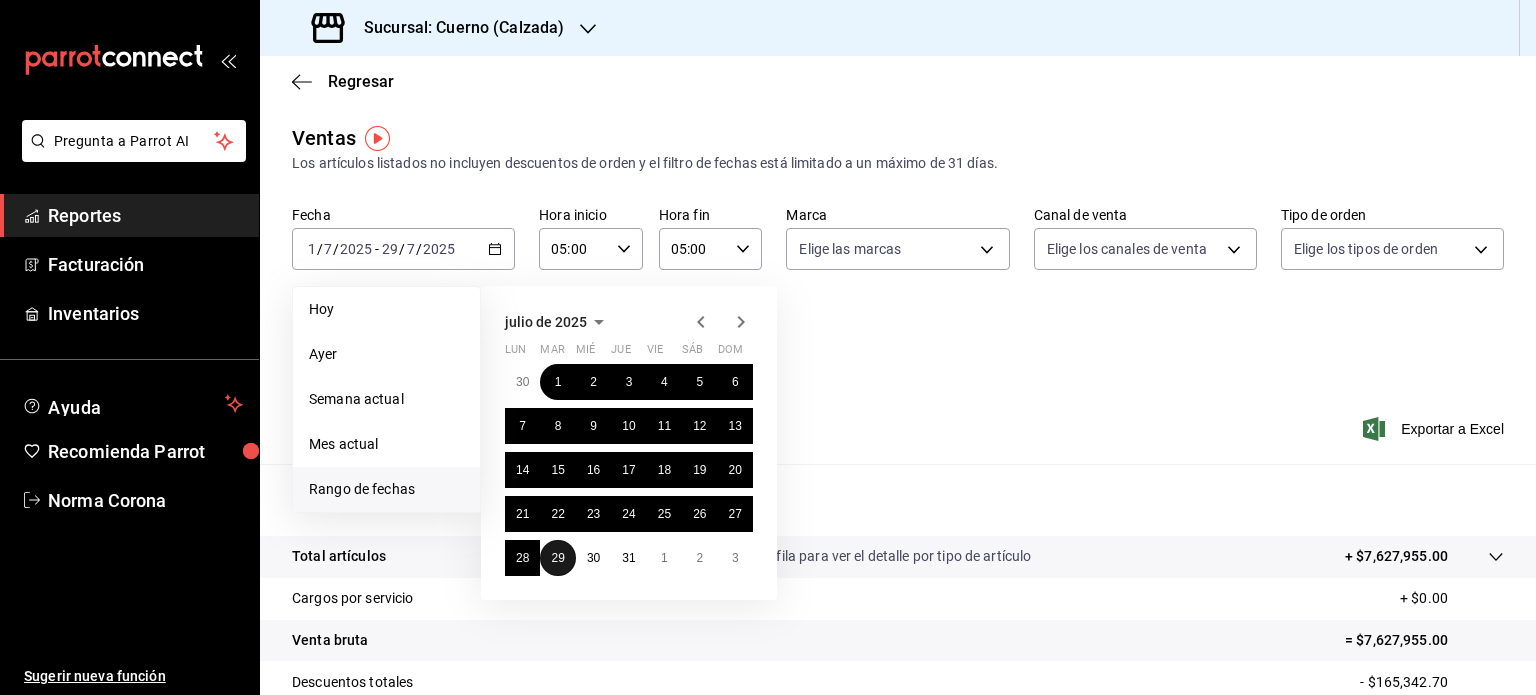 click on "29" at bounding box center [557, 558] 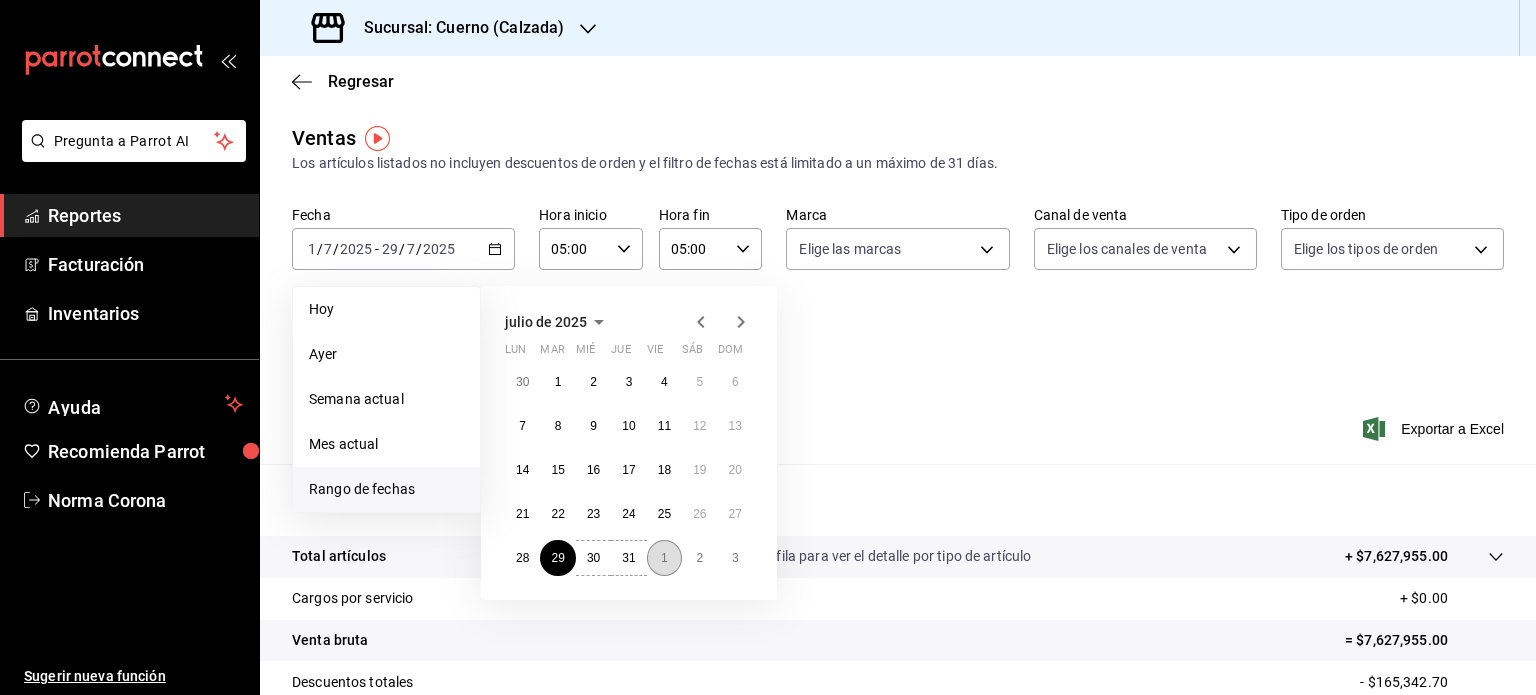 click on "1" at bounding box center [664, 558] 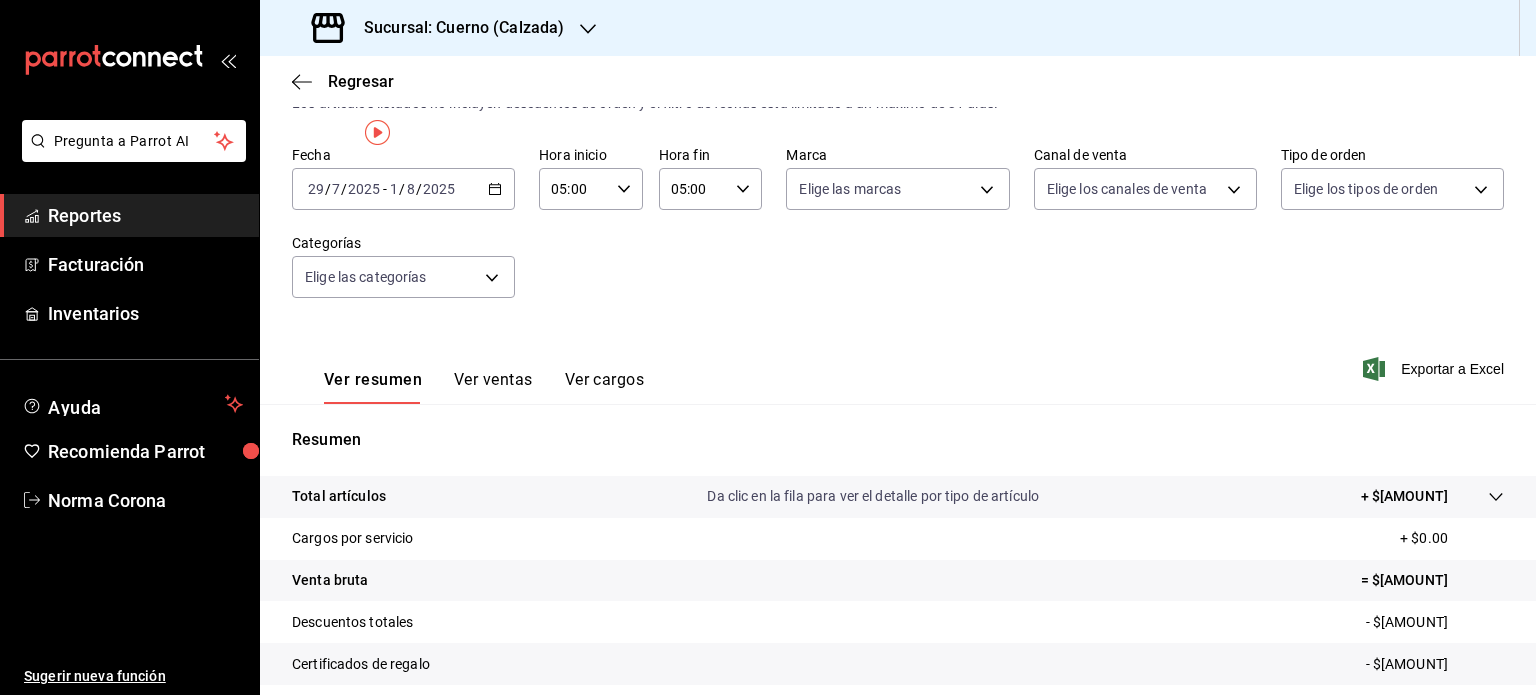 scroll, scrollTop: 263, scrollLeft: 0, axis: vertical 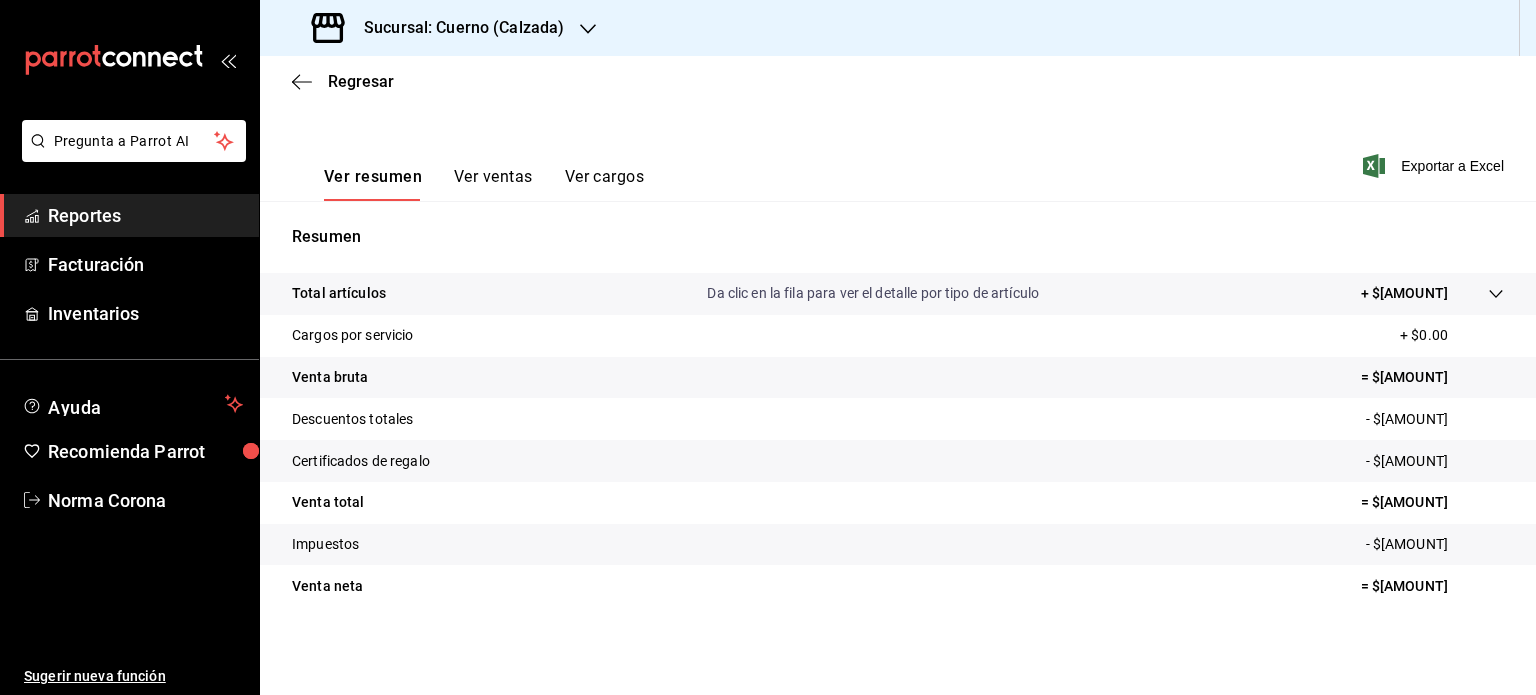 drag, startPoint x: 1442, startPoint y: 586, endPoint x: 1360, endPoint y: 581, distance: 82.1523 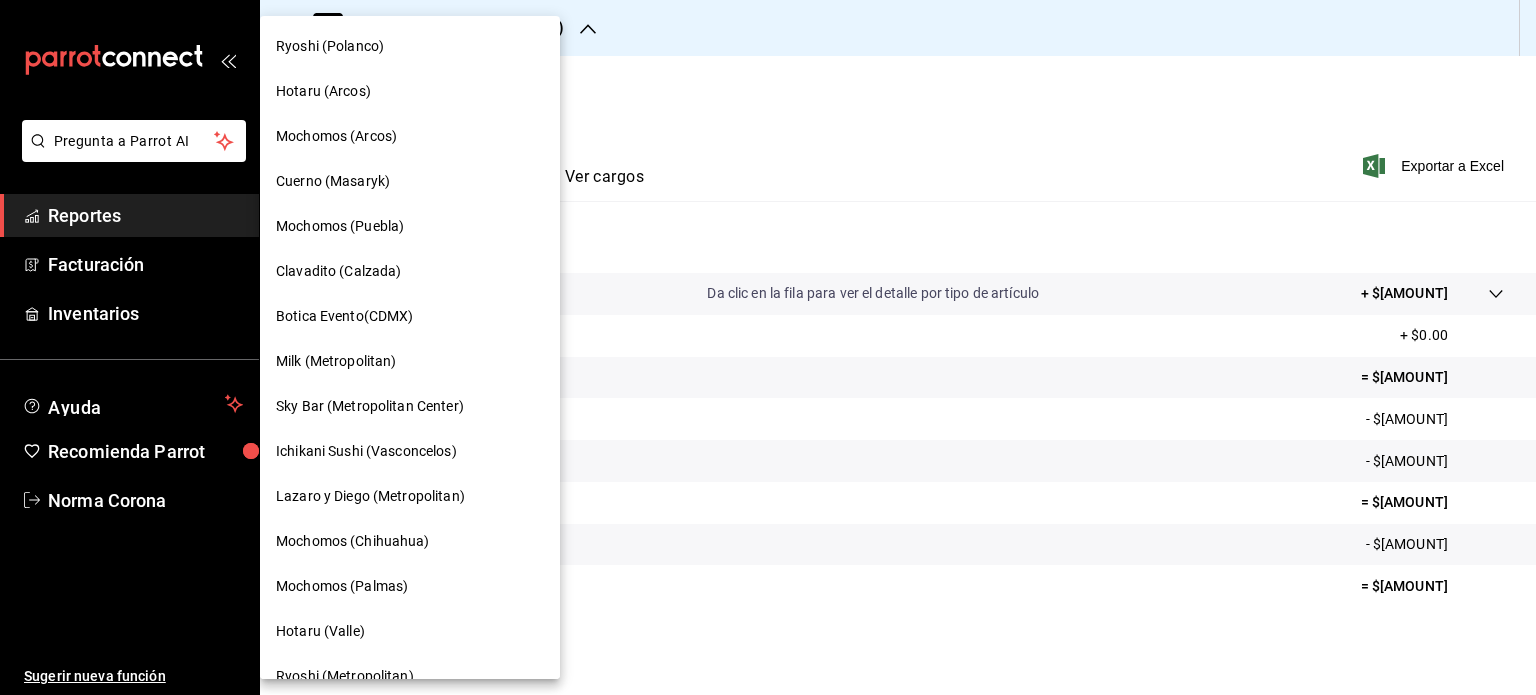 click on "Clavadito (Calzada)" at bounding box center [339, 271] 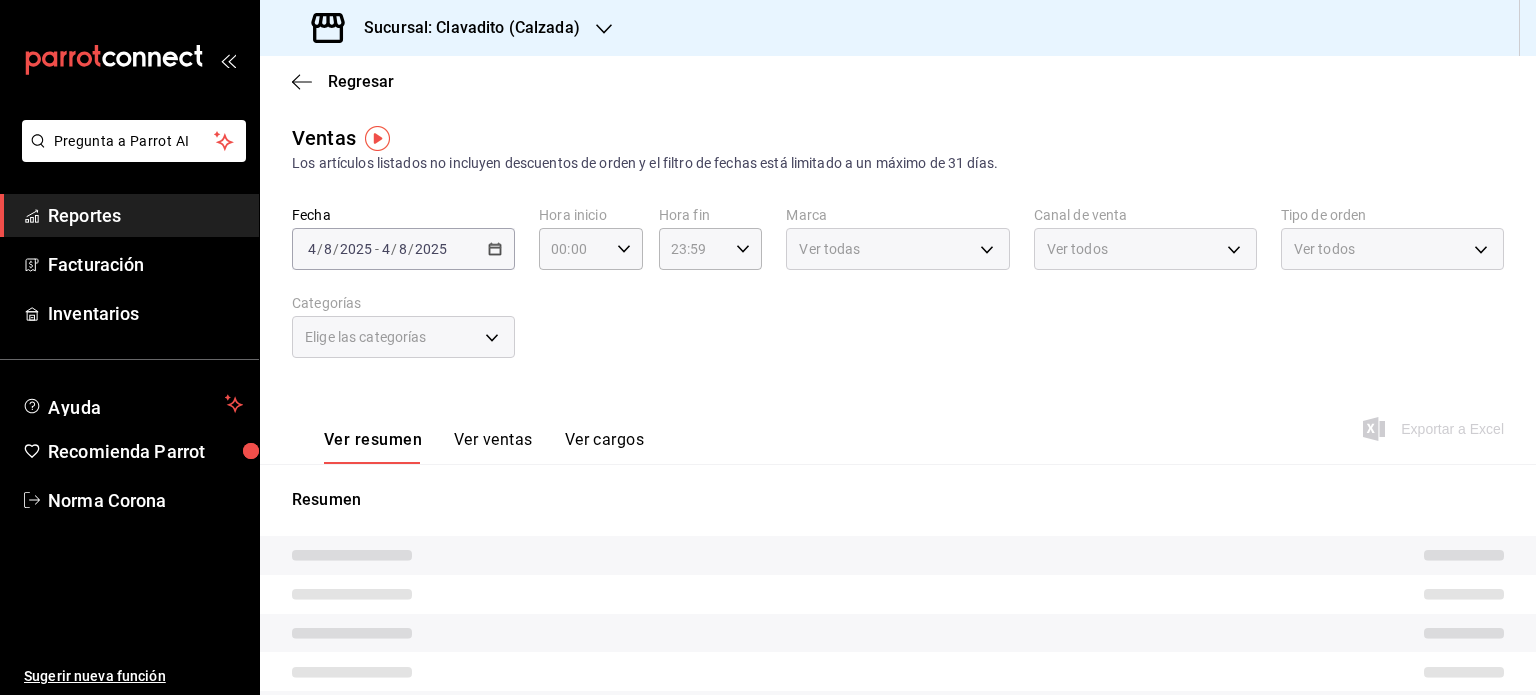 type on "05:00" 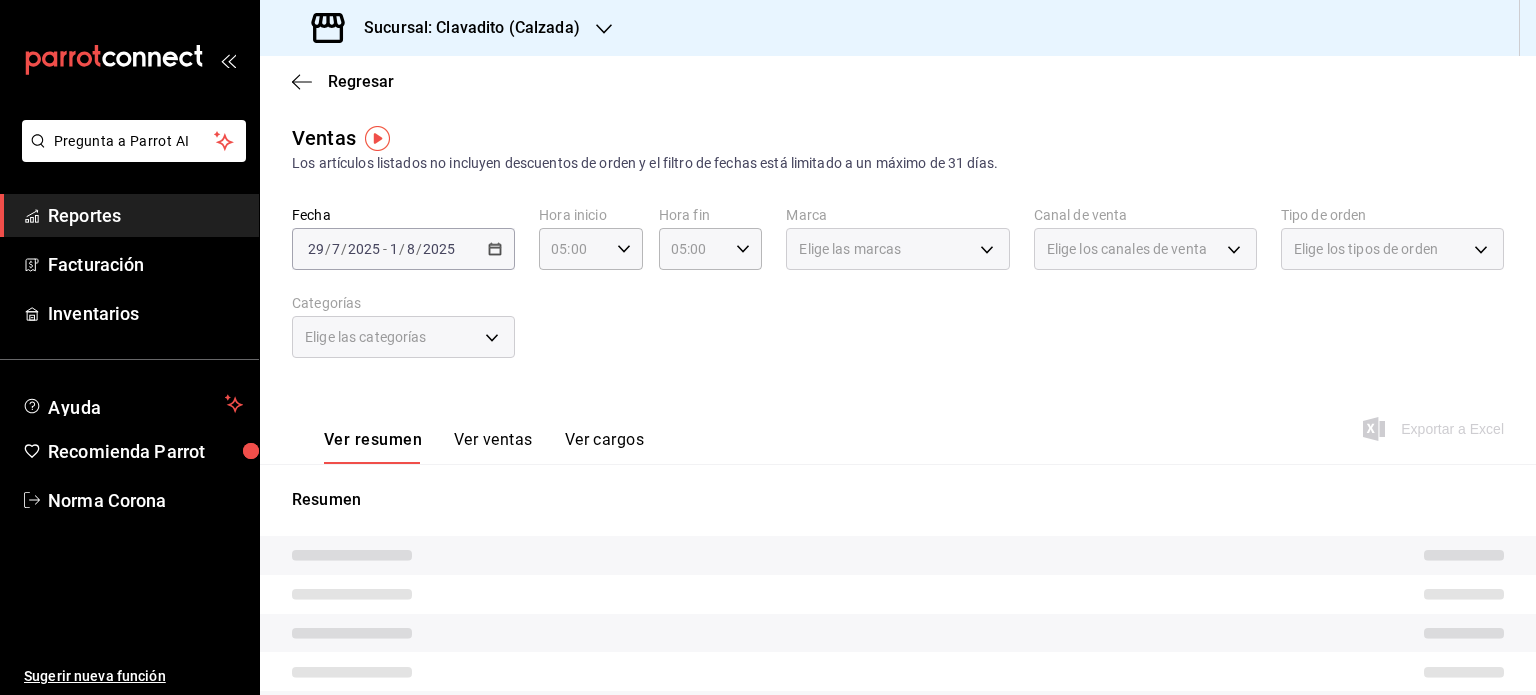 click on "[DATE] [DATE] - [DATE] [DATE]" at bounding box center [403, 249] 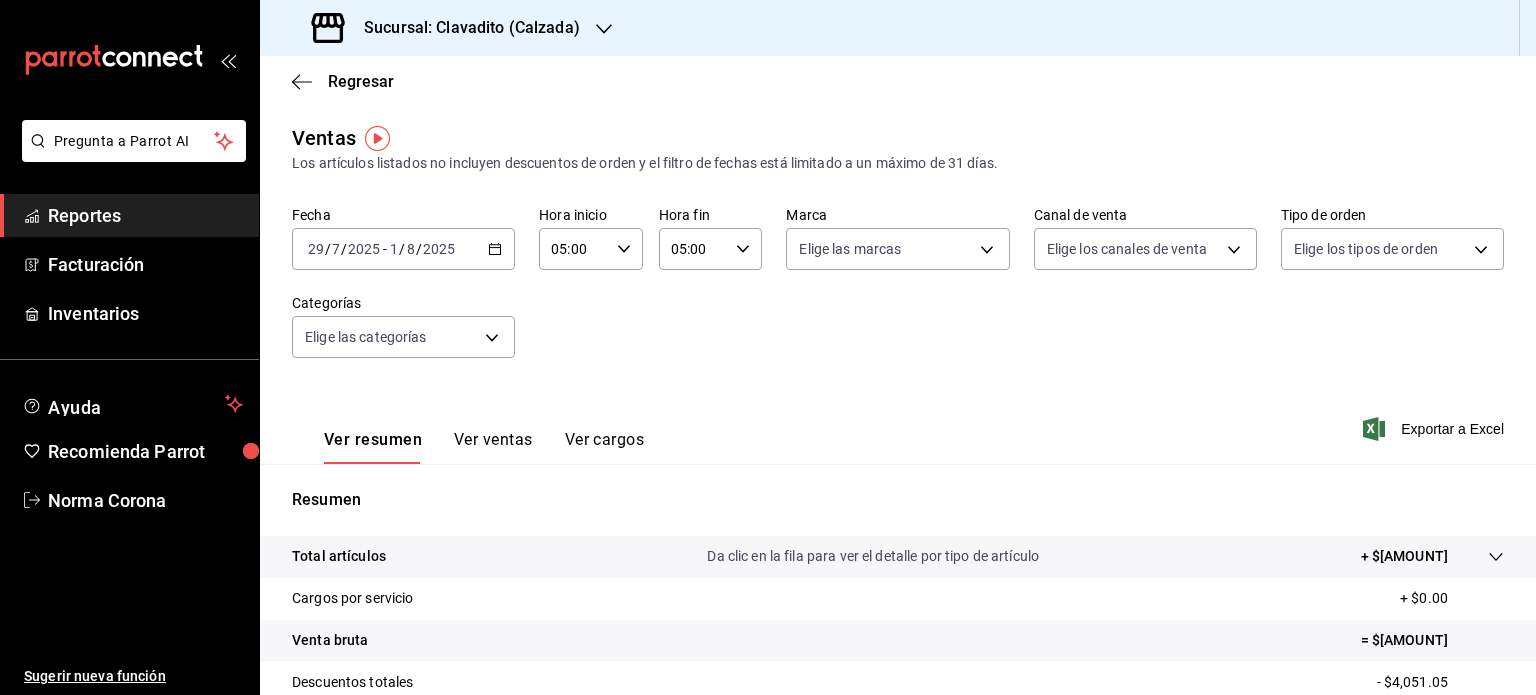 click 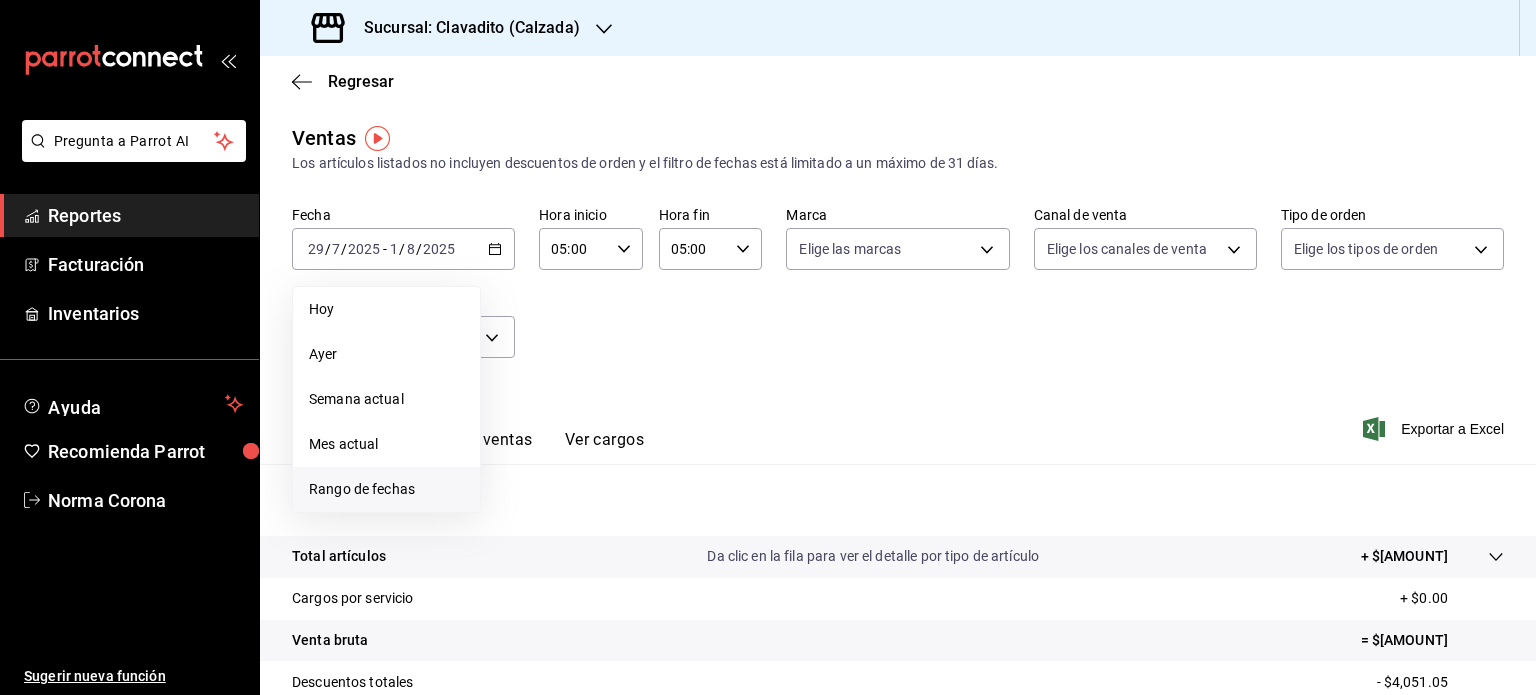 click on "Rango de fechas" at bounding box center (386, 489) 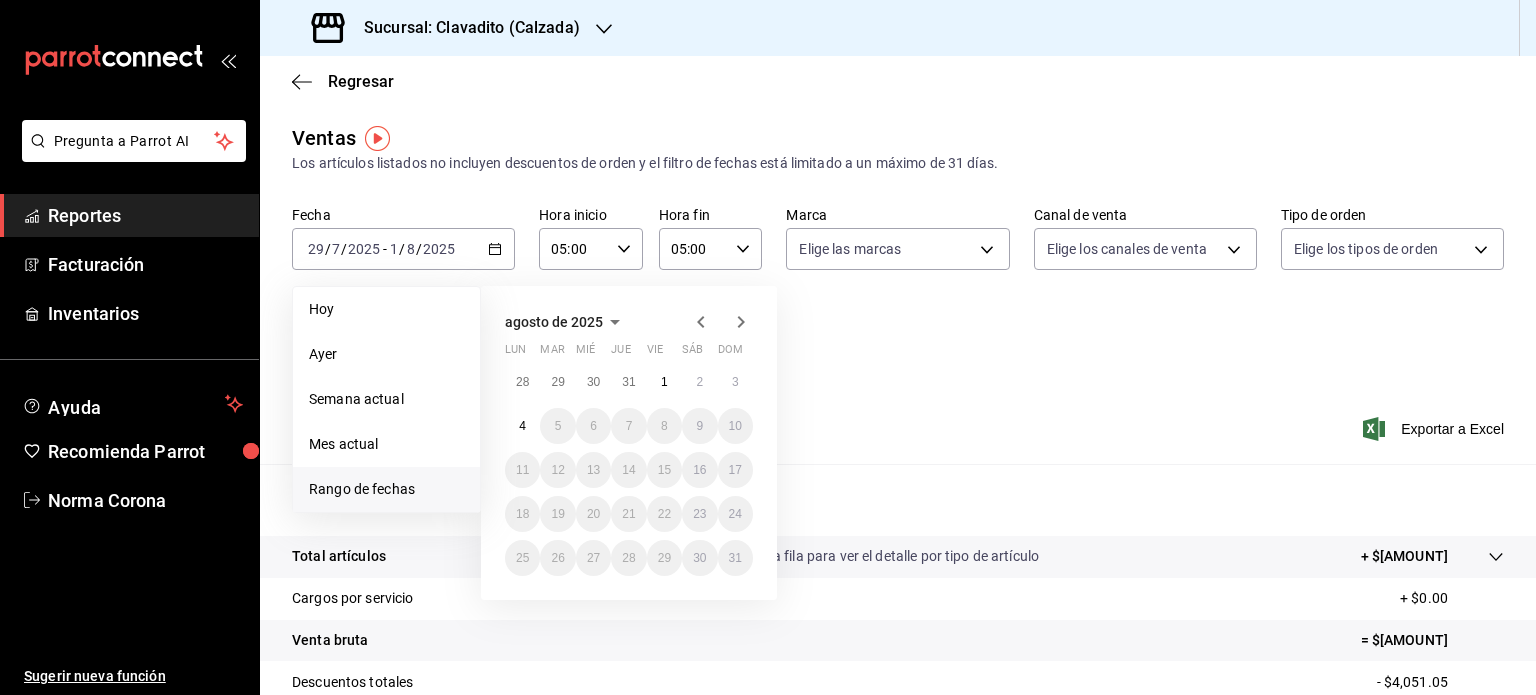 click 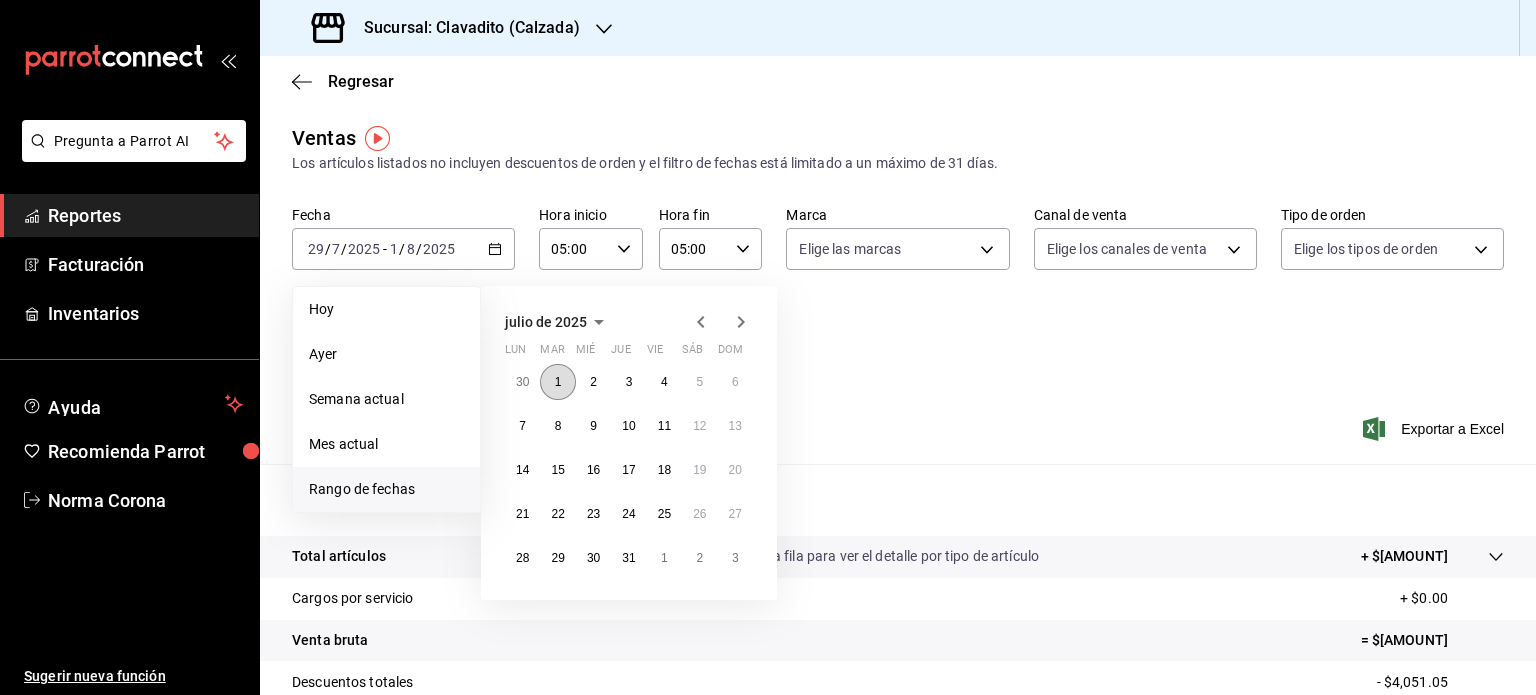 click on "1" at bounding box center (557, 382) 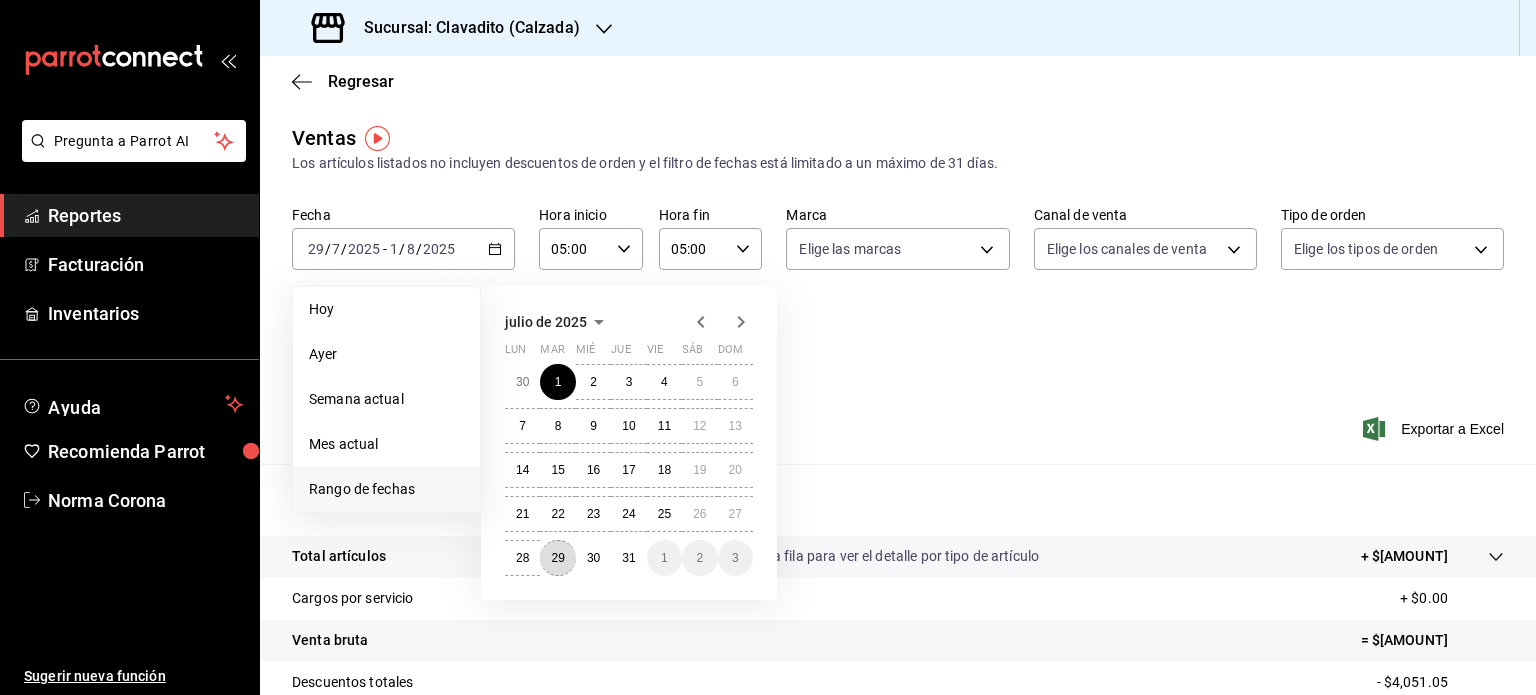 click on "29" at bounding box center (557, 558) 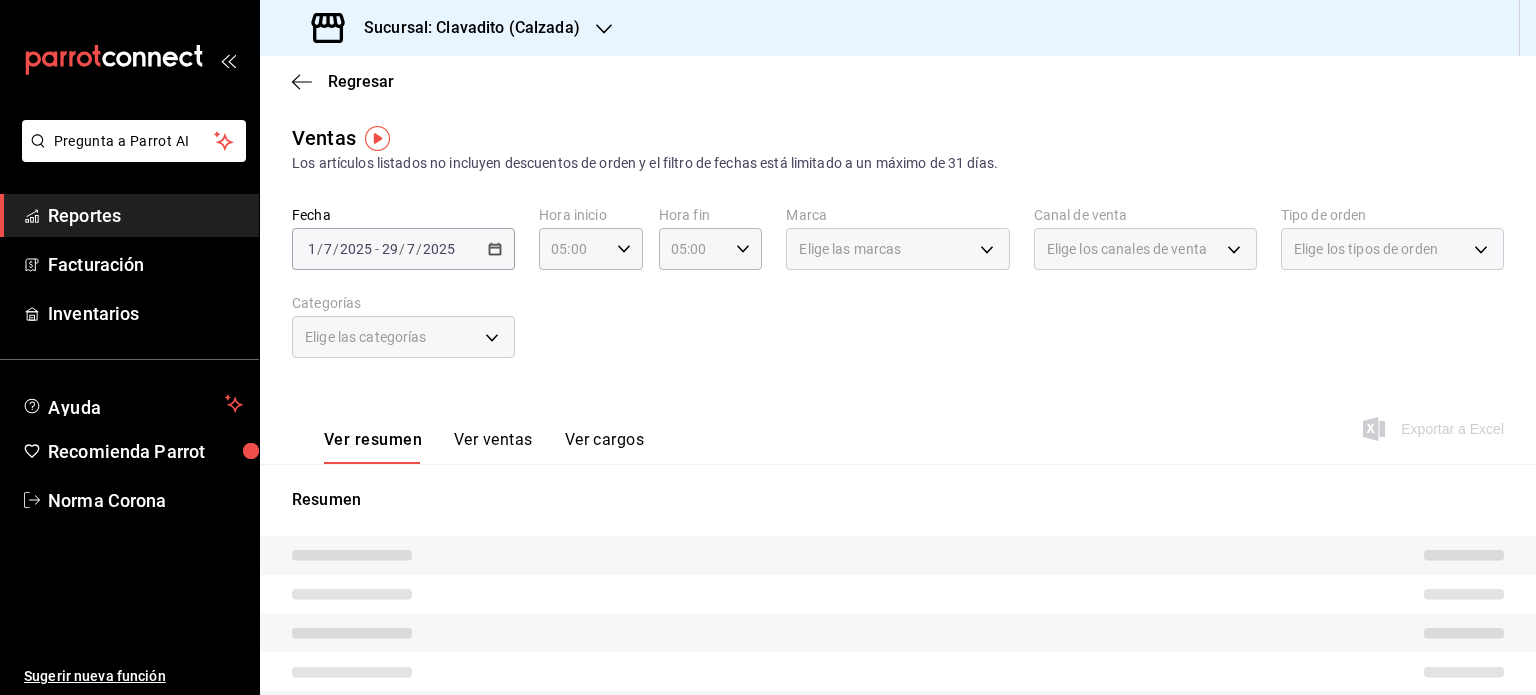 click on "Fecha [DATE] [DATE] - [DATE] [DATE] Hora inicio 05:00 Hora inicio Hora fin 05:00 Hora fin Marca Elige las marcas Canal de venta Elige los canales de venta Tipo de orden Elige los tipos de orden Categorías Elige las categorías" at bounding box center (898, 294) 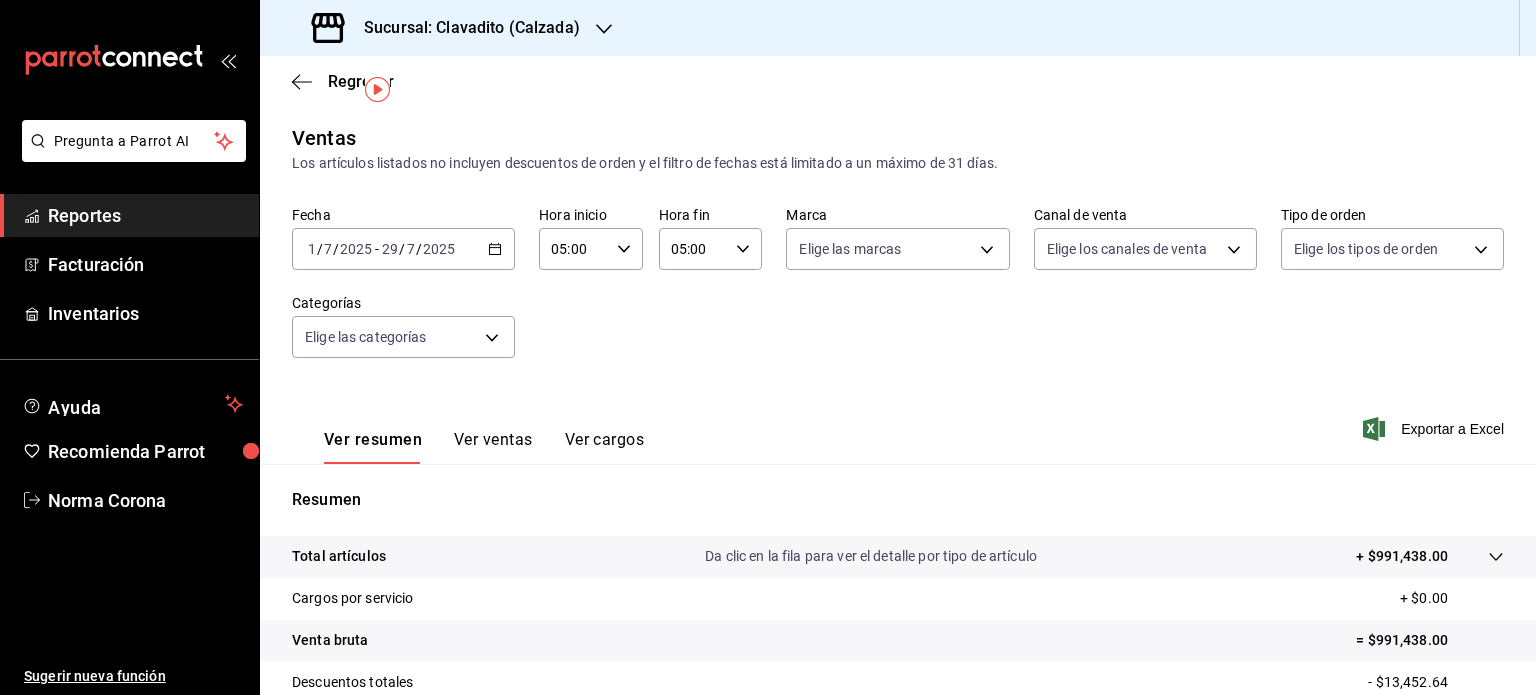scroll, scrollTop: 263, scrollLeft: 0, axis: vertical 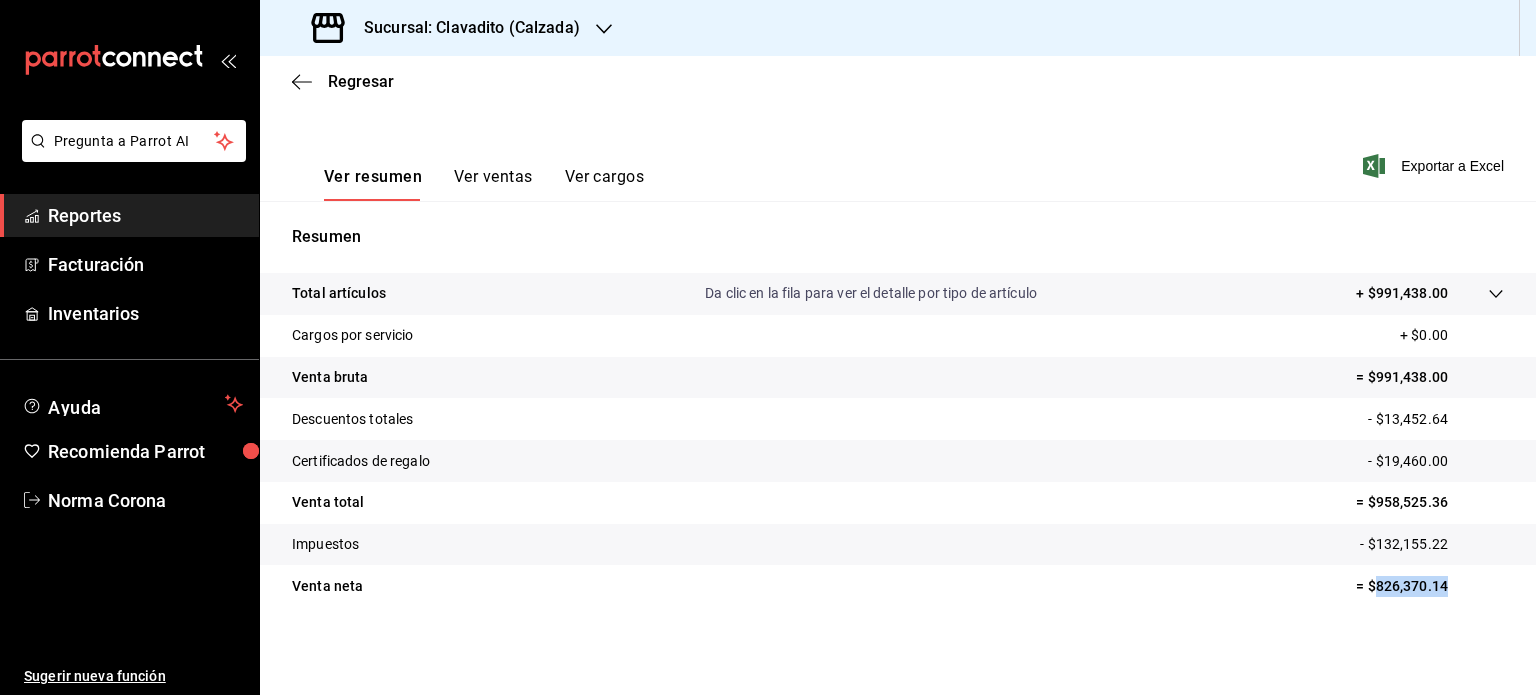 drag, startPoint x: 1440, startPoint y: 592, endPoint x: 1360, endPoint y: 597, distance: 80.1561 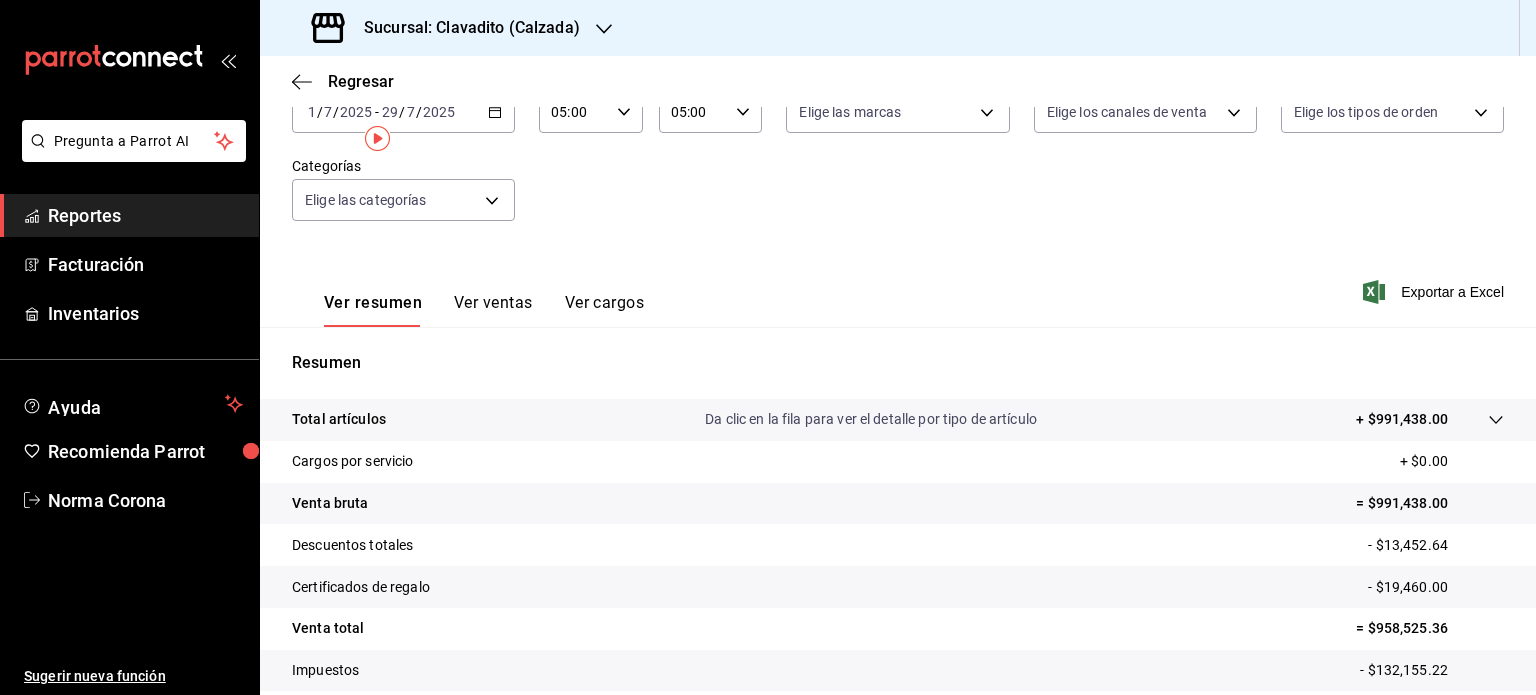 scroll, scrollTop: 0, scrollLeft: 0, axis: both 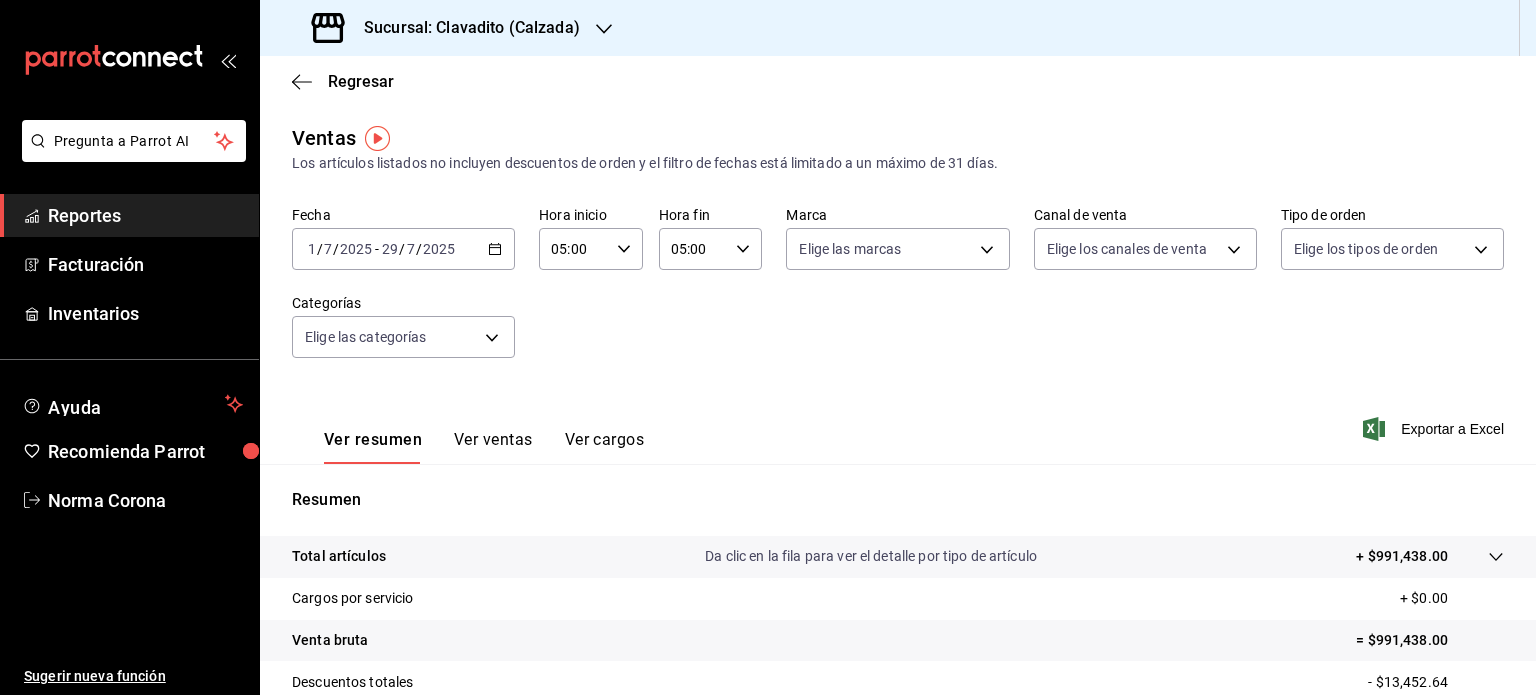 click 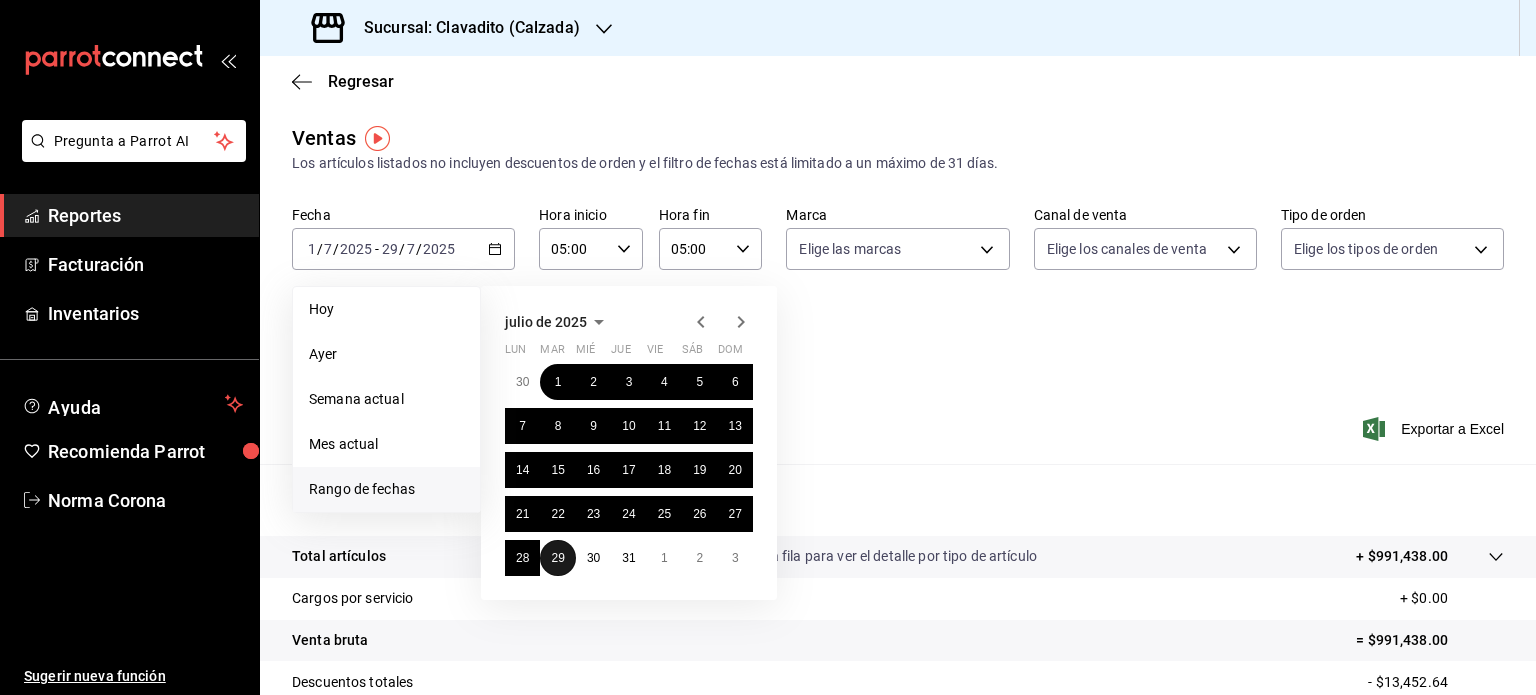 click on "29" at bounding box center (557, 558) 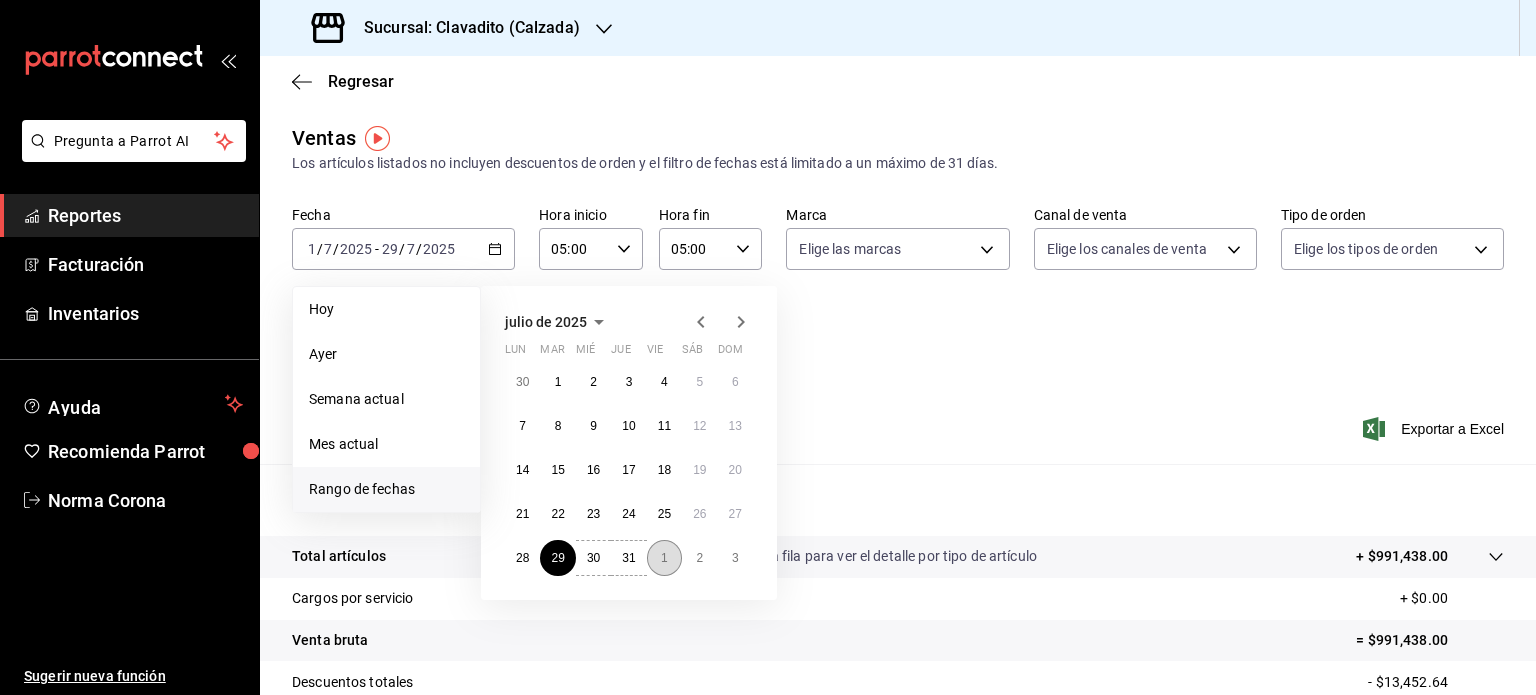 click on "1" at bounding box center (664, 558) 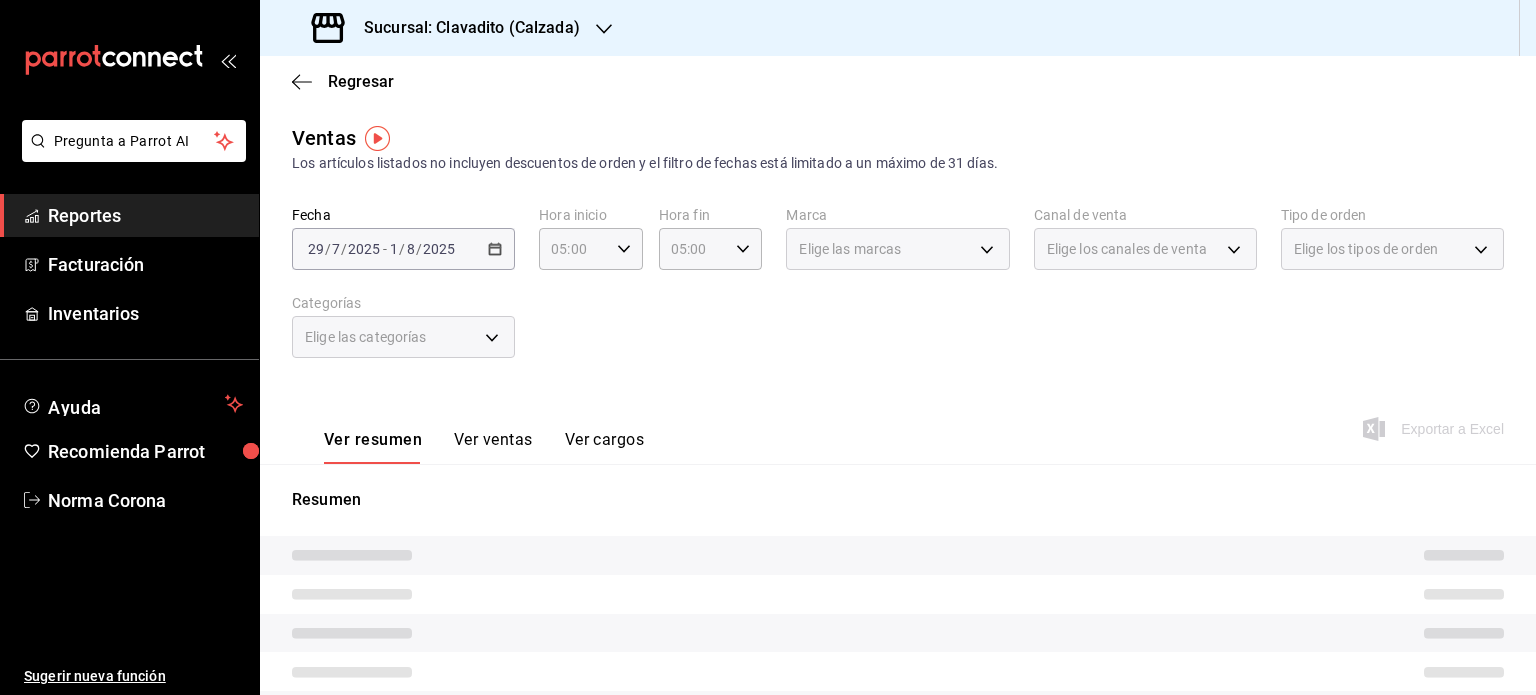drag, startPoint x: 941, startPoint y: 356, endPoint x: 928, endPoint y: 355, distance: 13.038404 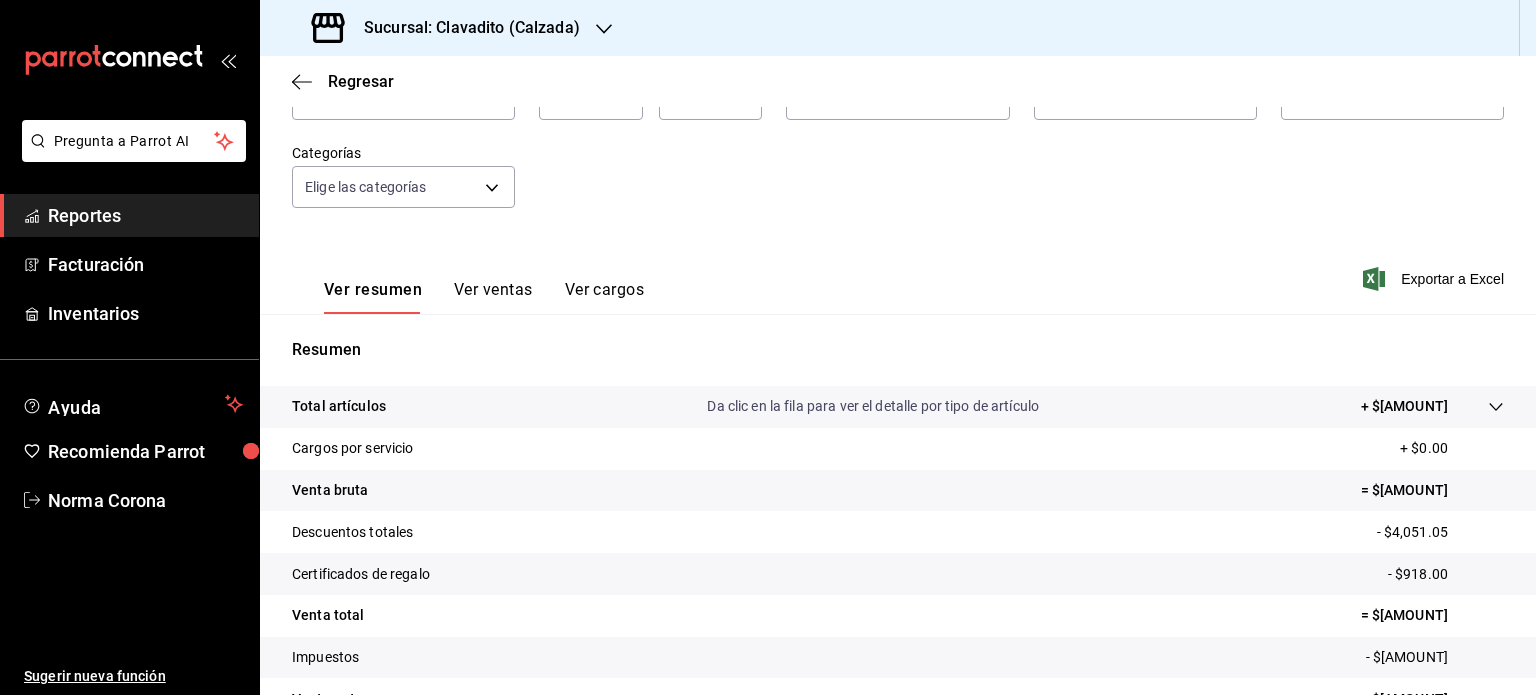 scroll, scrollTop: 263, scrollLeft: 0, axis: vertical 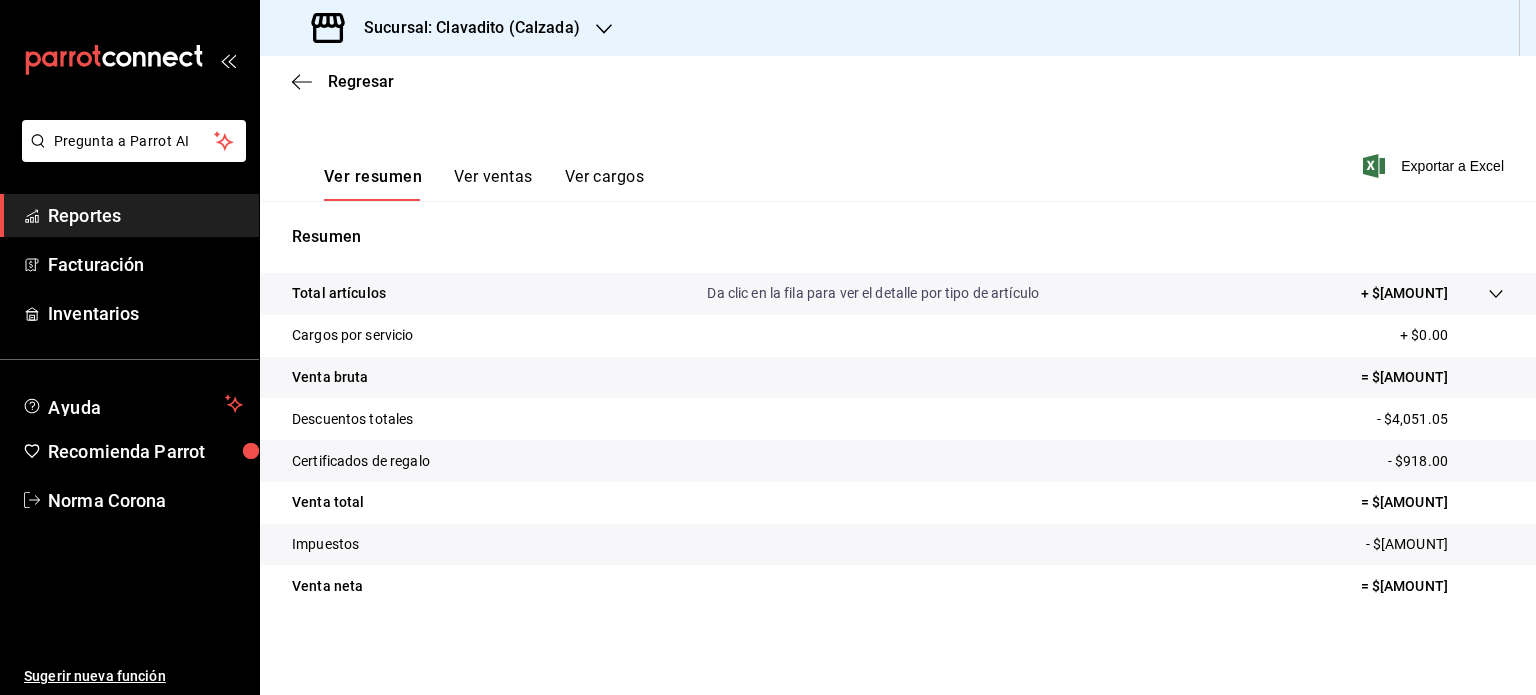 drag, startPoint x: 1438, startPoint y: 591, endPoint x: 1372, endPoint y: 584, distance: 66.37017 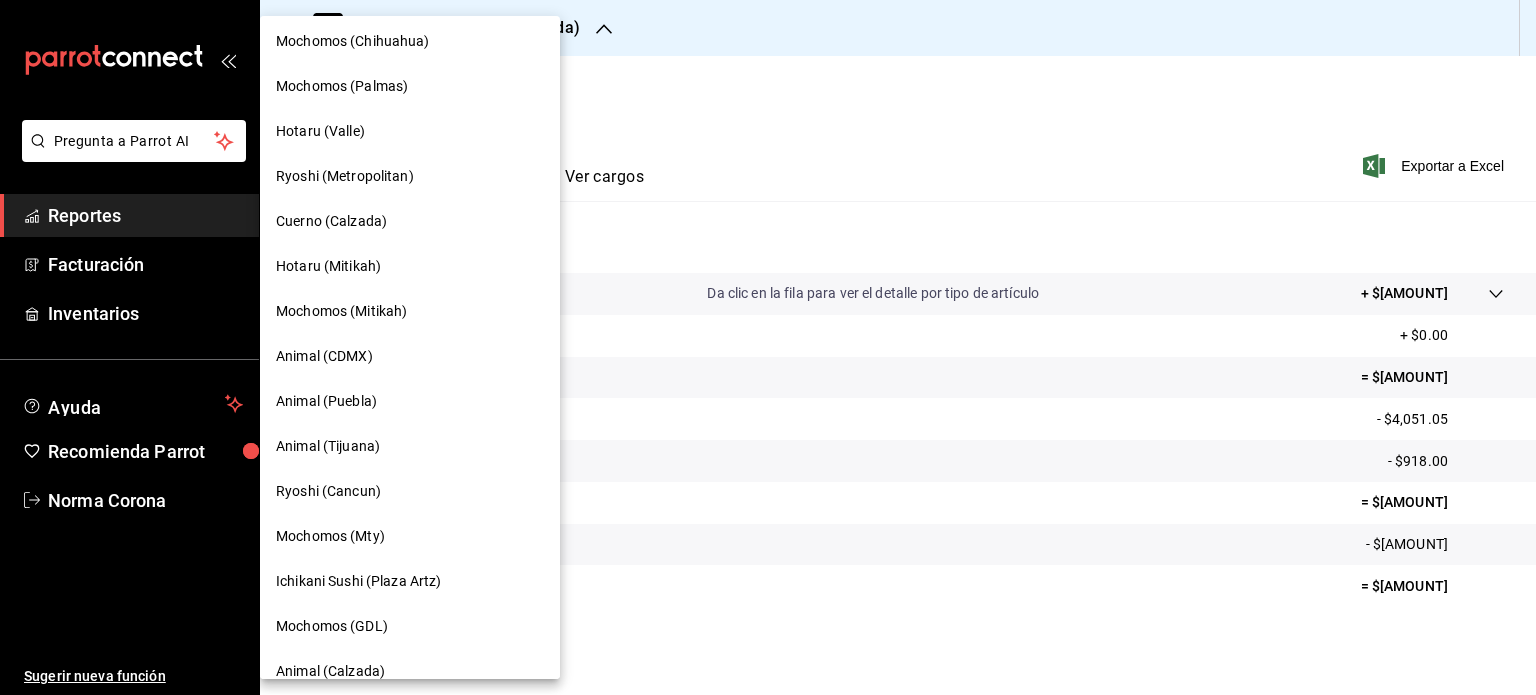 scroll, scrollTop: 600, scrollLeft: 0, axis: vertical 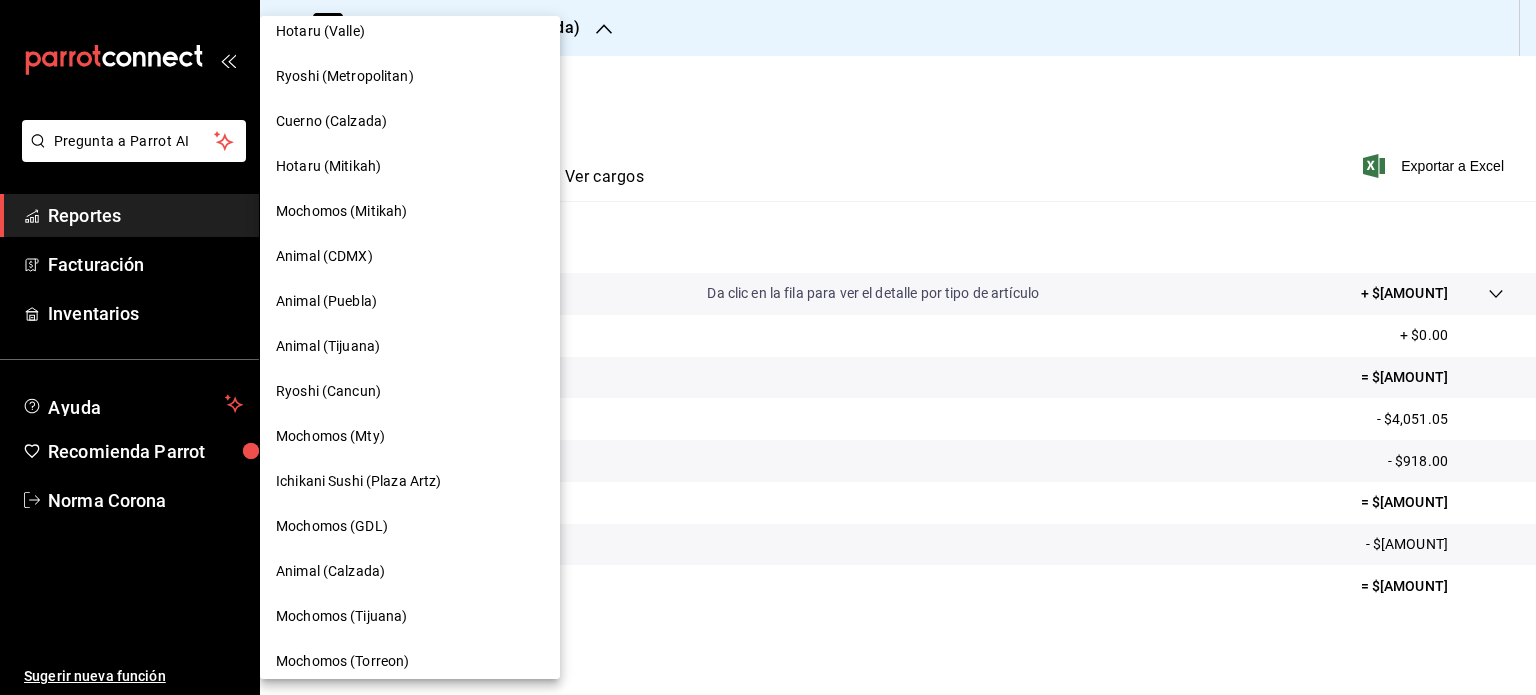 click on "Animal (Calzada)" at bounding box center [330, 571] 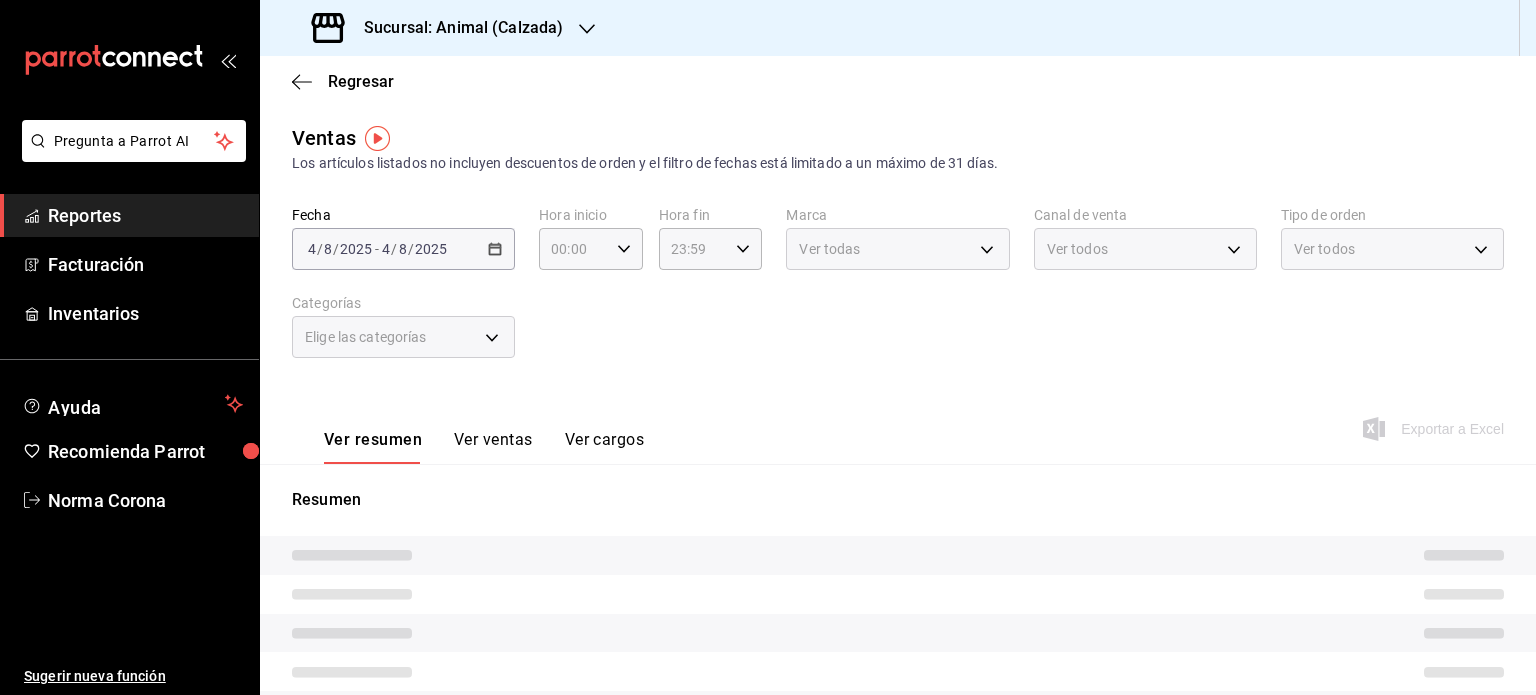 type on "05:00" 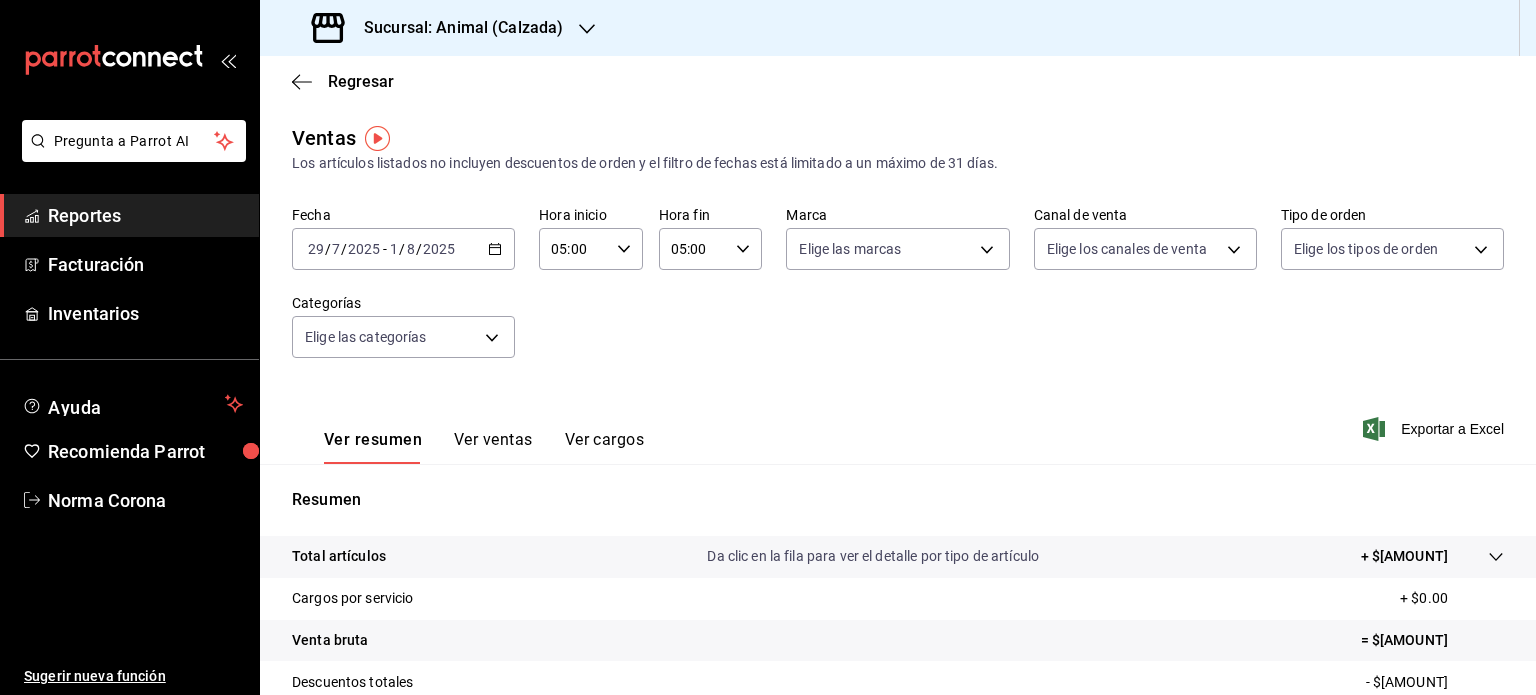 click 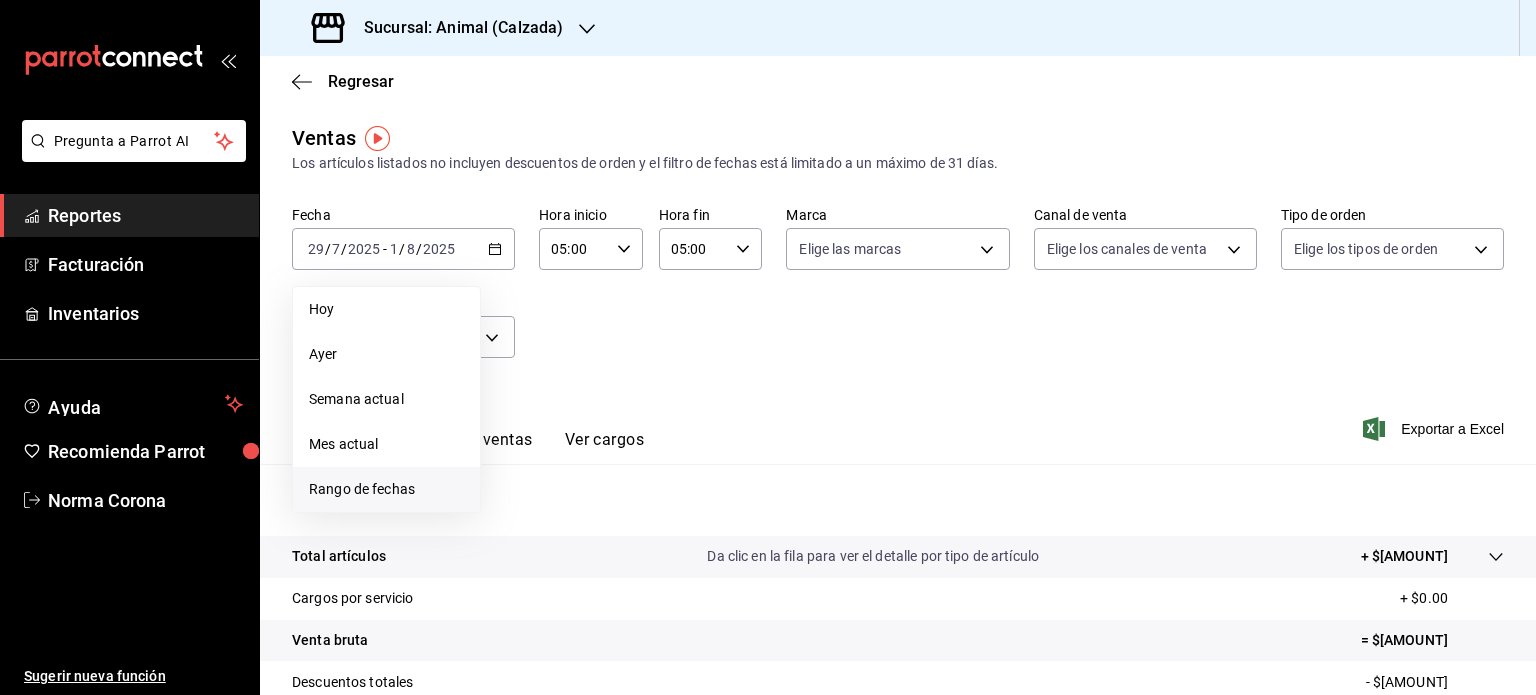 click on "Rango de fechas" at bounding box center (386, 489) 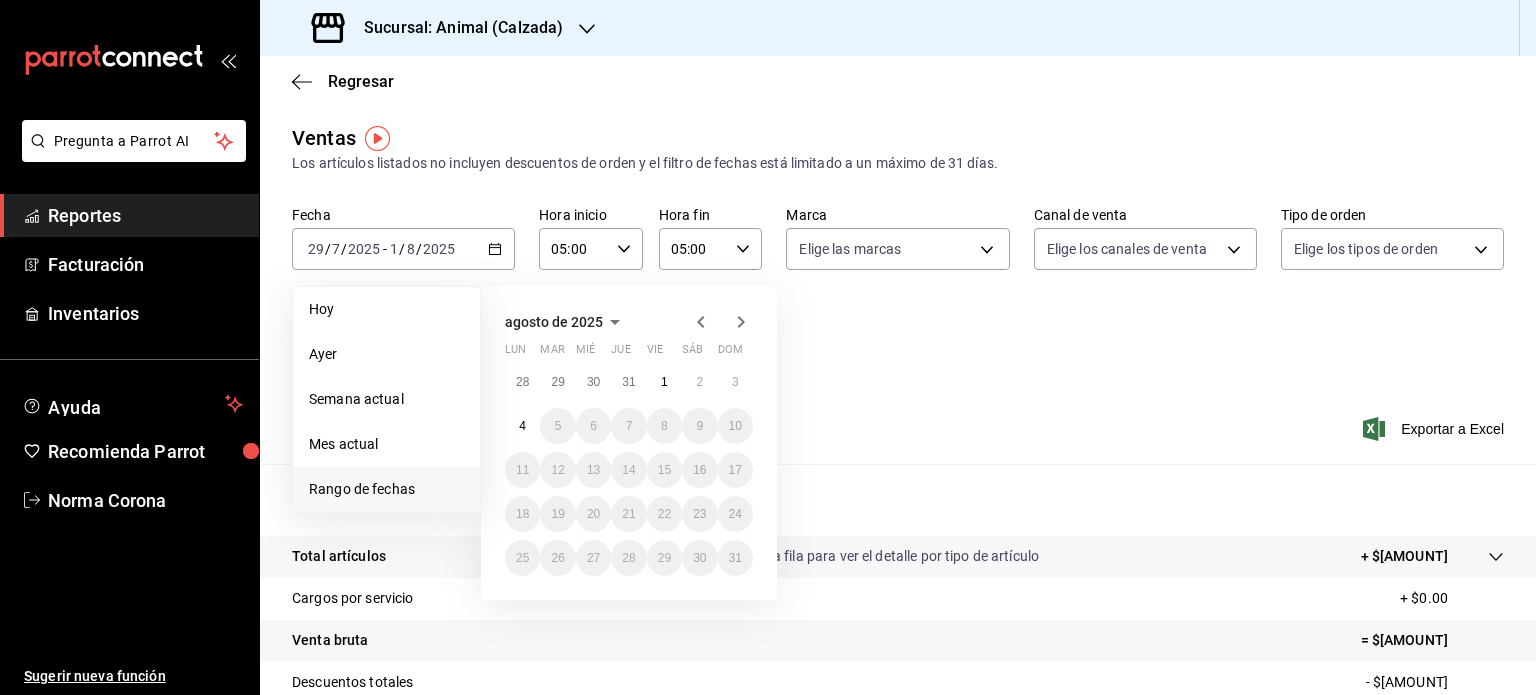 click 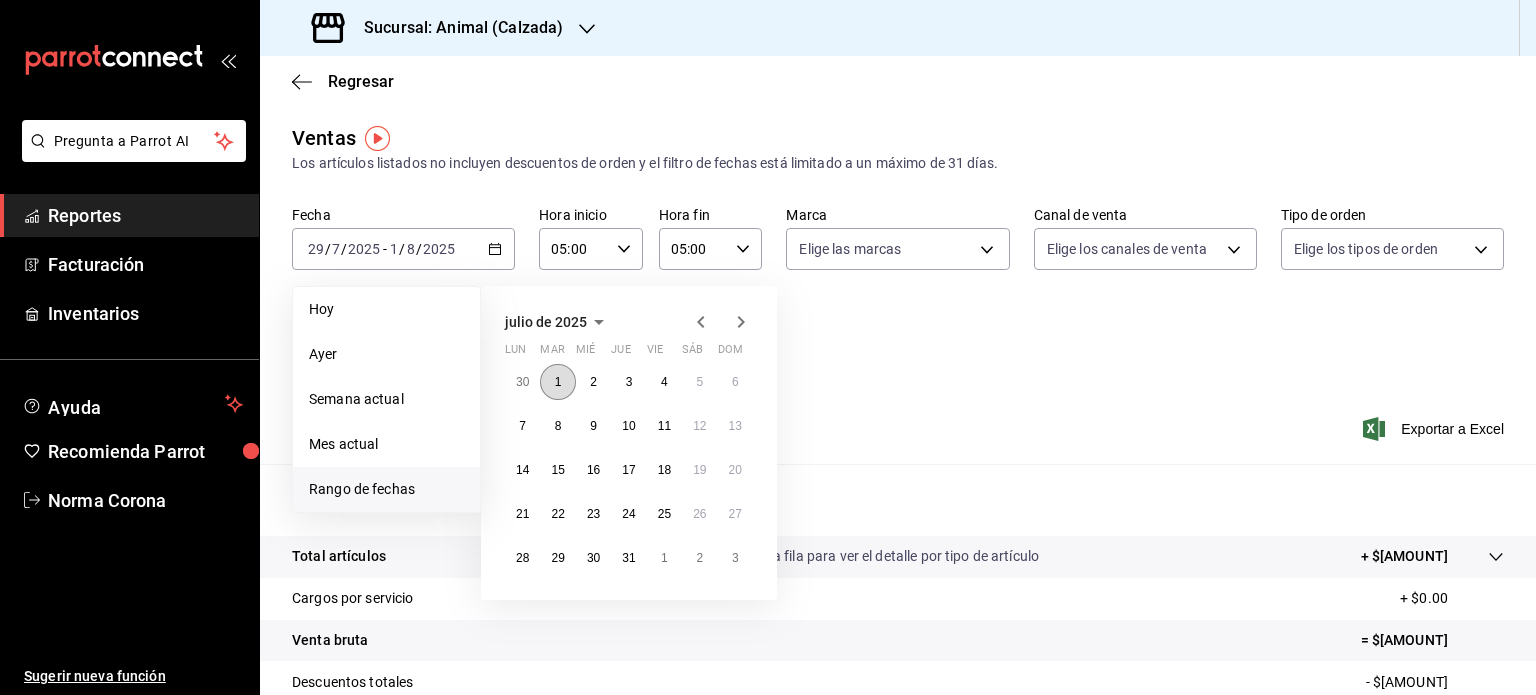 click on "1" at bounding box center (557, 382) 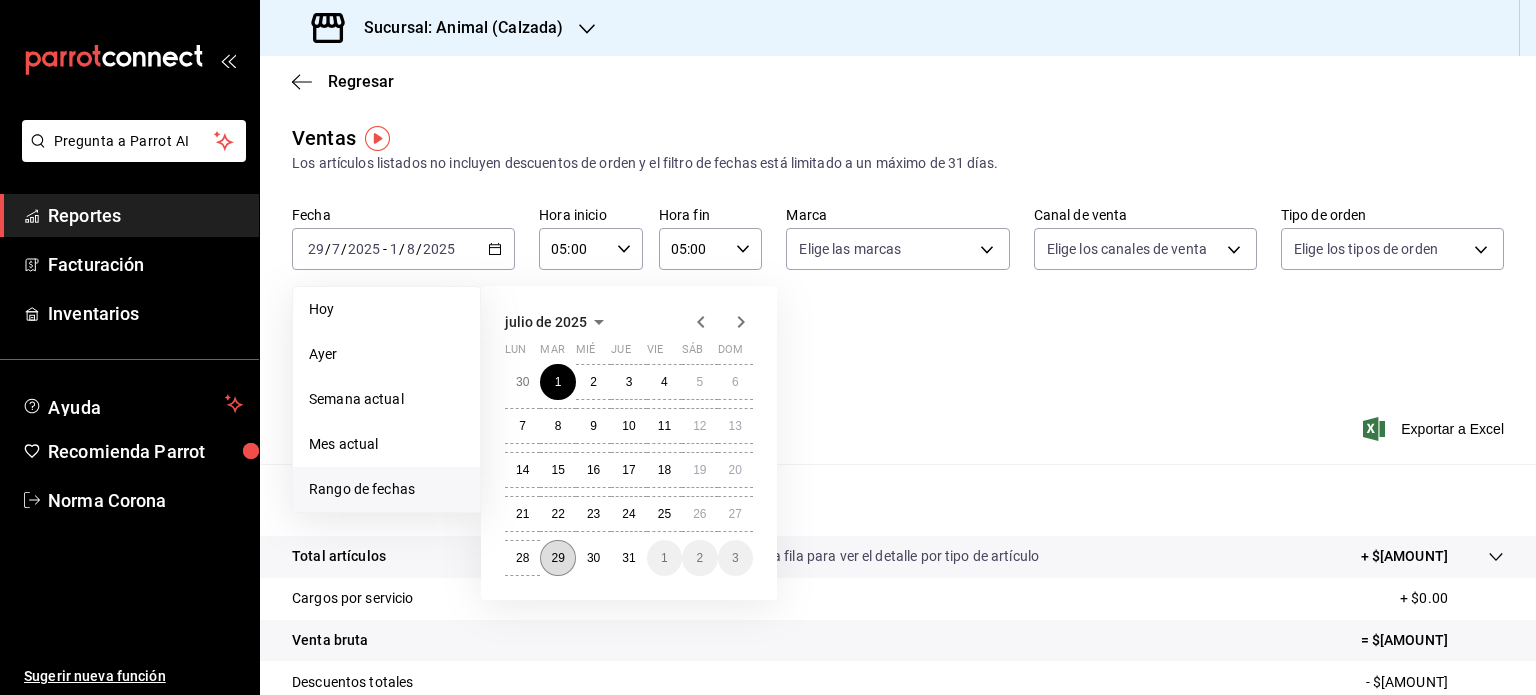 click on "29" at bounding box center [557, 558] 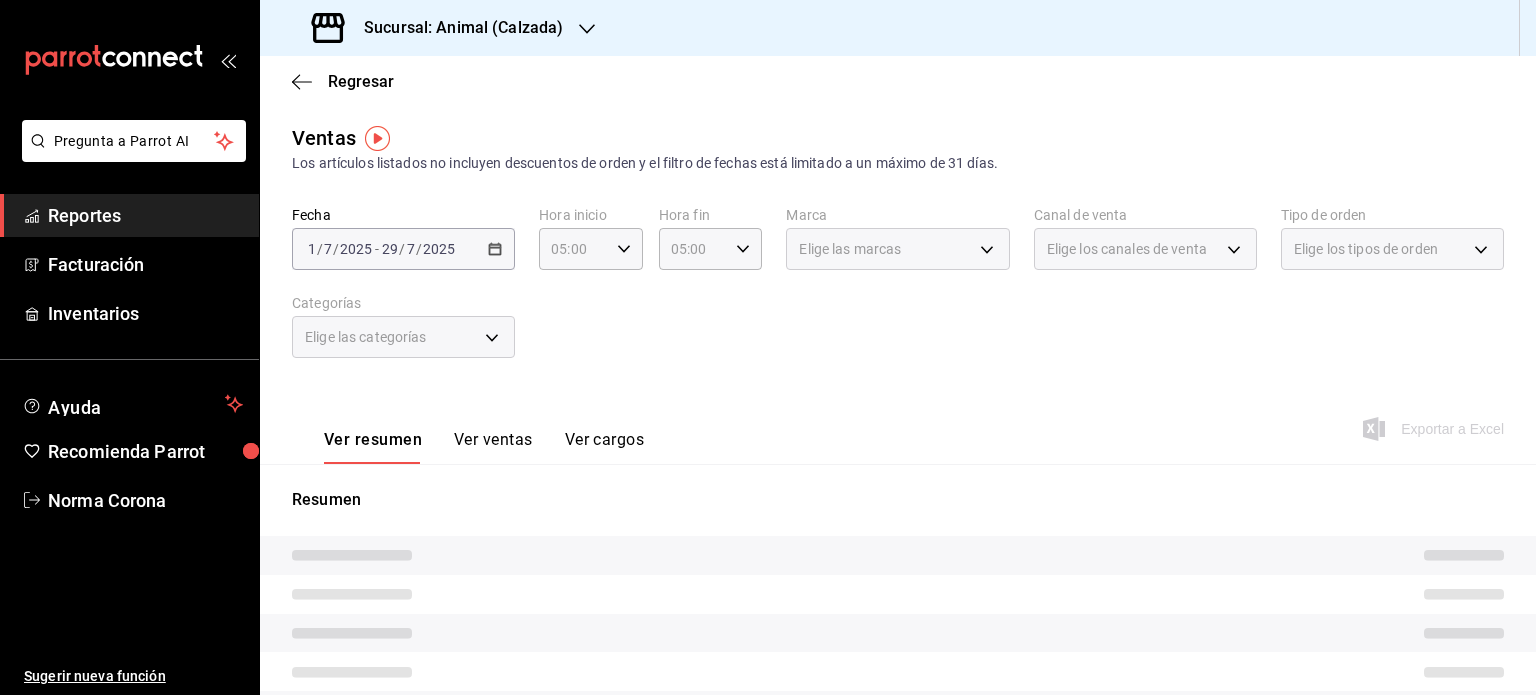 click on "Regresar Ventas Los artículos listados no incluyen descuentos de orden y el filtro de fechas está limitado a un máximo de 31 días. Fecha [DATE] [DATE] - [DATE] [DATE] Hora inicio 05:00 Hora inicio Hora fin 05:00 Hora fin Marca Elige las marcas Canal de venta Elige los canales de venta Tipo de orden Elige los tipos de orden Categorías Elige las categorías Ver resumen Ver ventas Ver cargos Exportar a Excel Resumen" at bounding box center (898, 514) 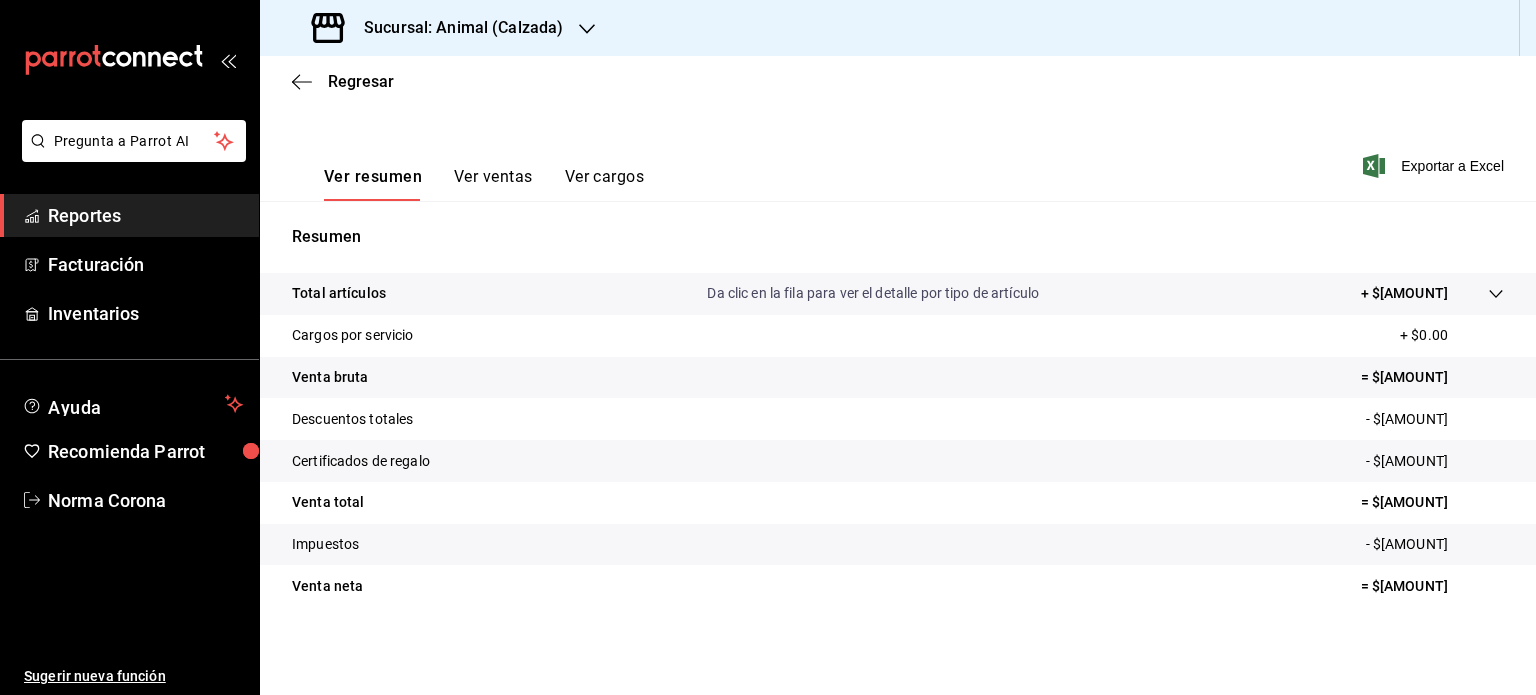 scroll, scrollTop: 263, scrollLeft: 0, axis: vertical 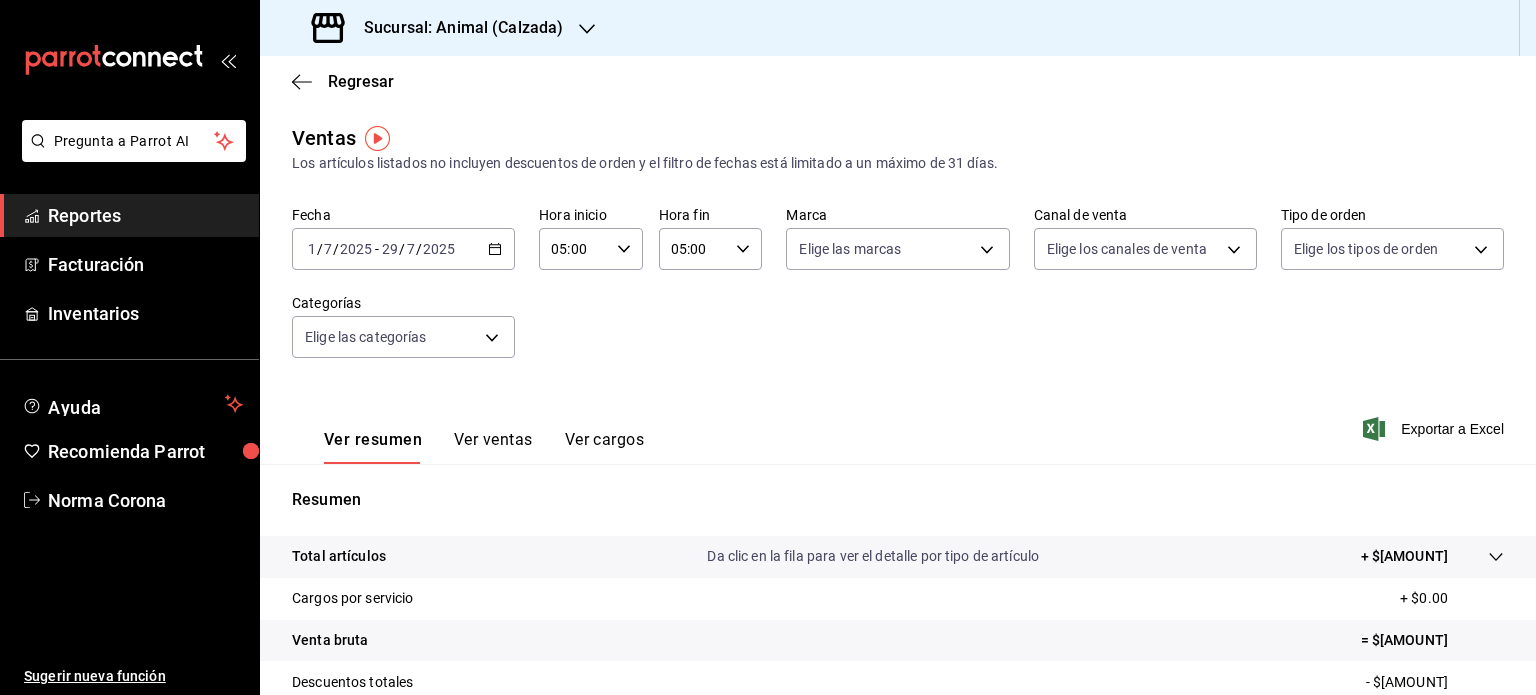 click on "2025-07-01 1 / 7 / 2025 - 2025-07-29 29 / 7 / 2025" at bounding box center [403, 249] 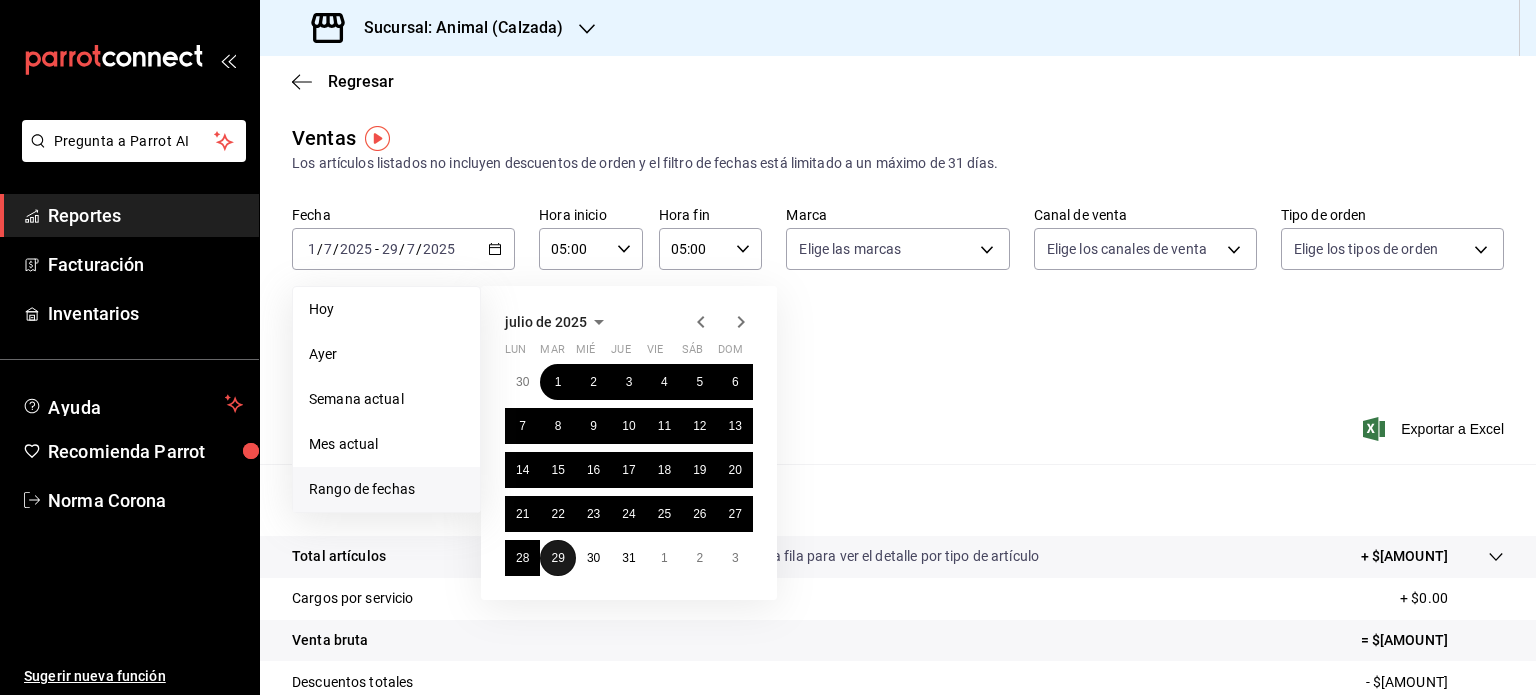 click on "29" at bounding box center (557, 558) 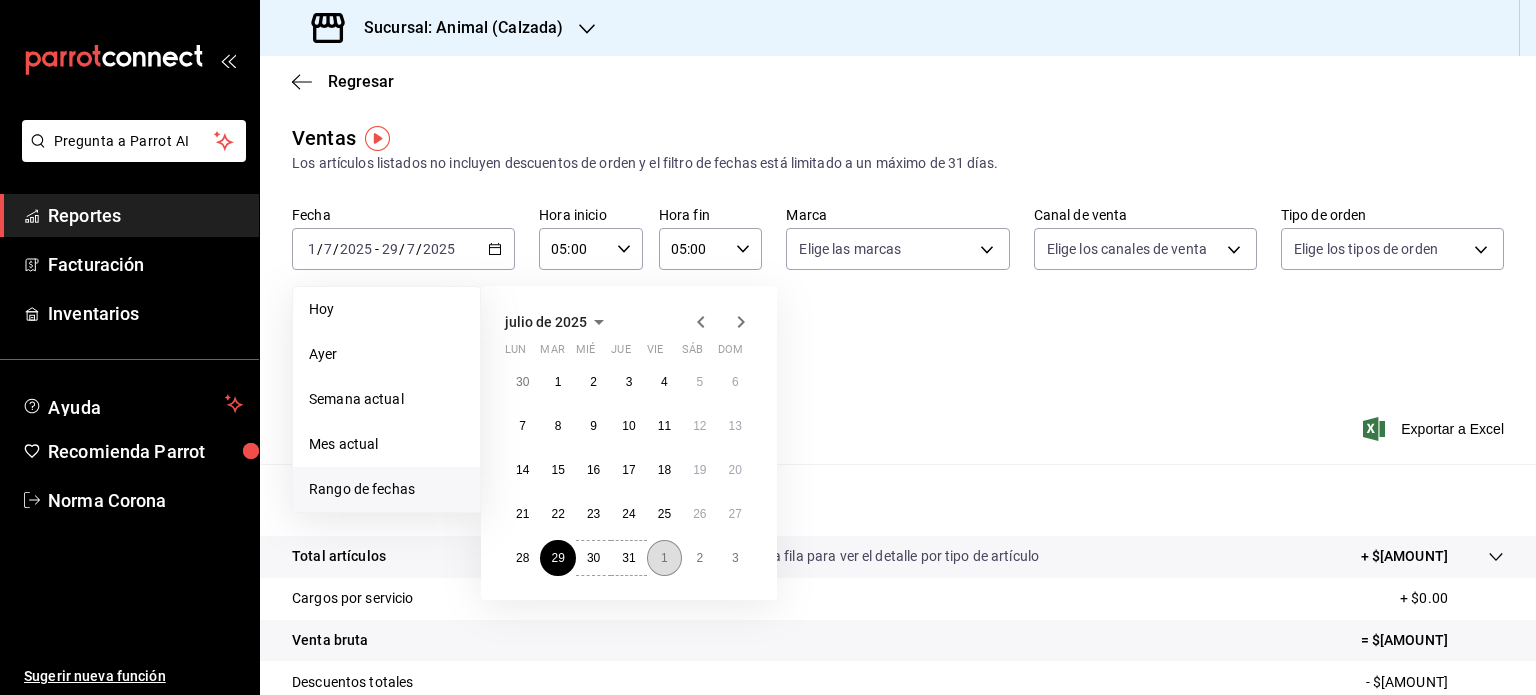click on "1" at bounding box center (664, 558) 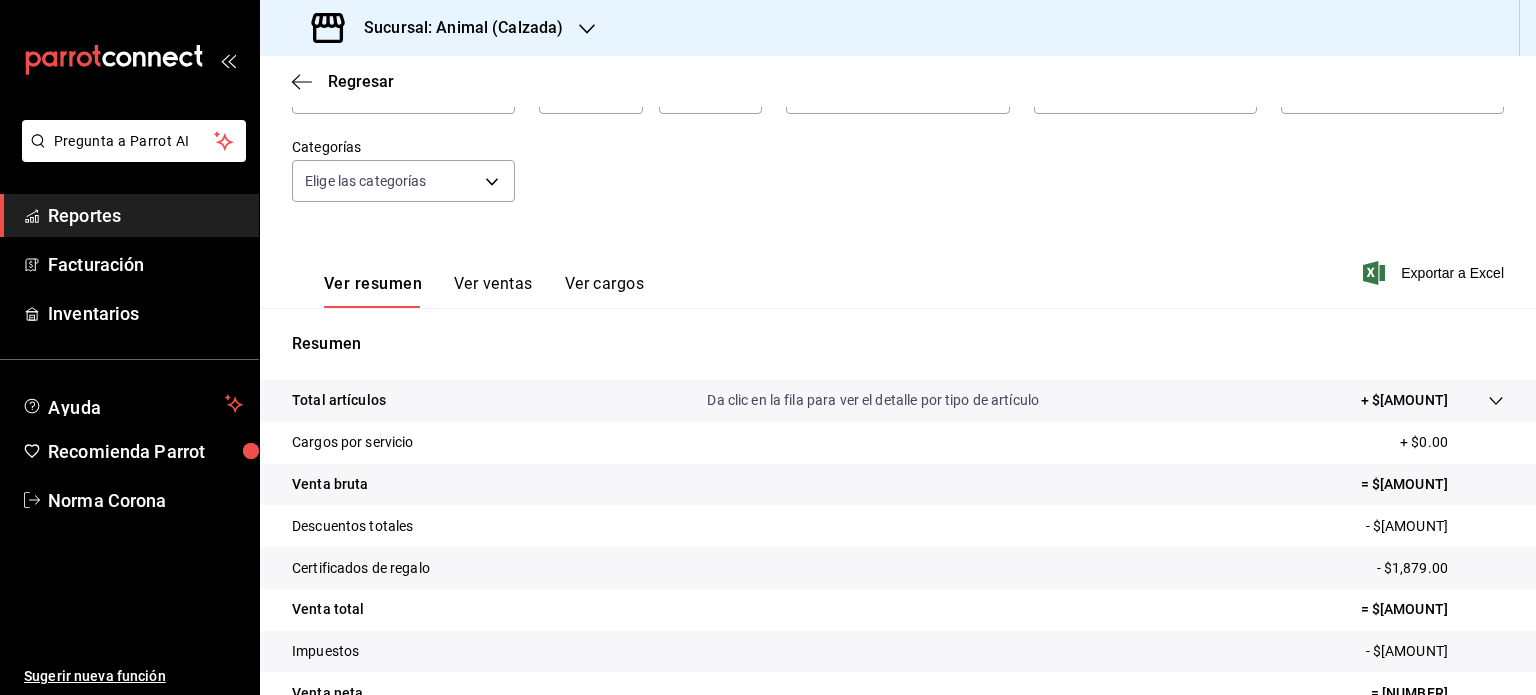 scroll, scrollTop: 263, scrollLeft: 0, axis: vertical 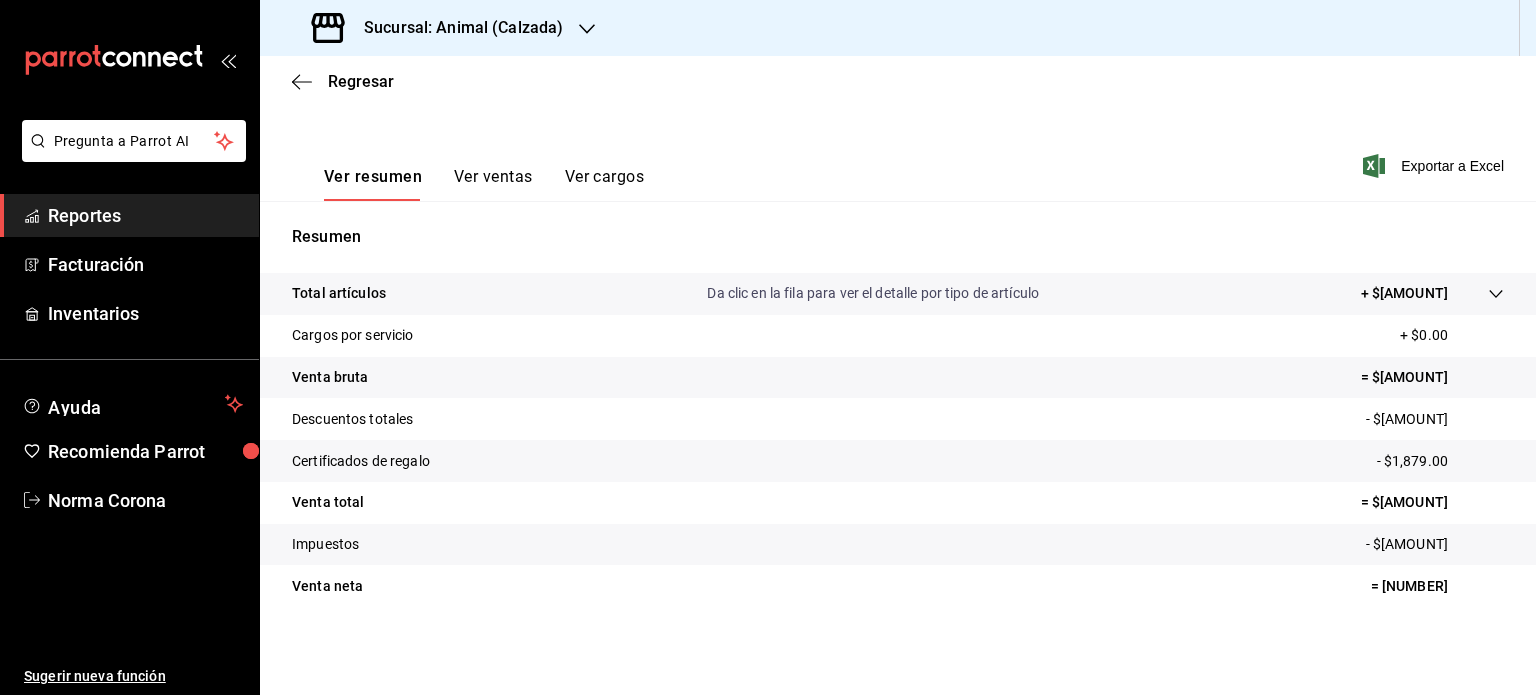 drag, startPoint x: 1441, startPoint y: 587, endPoint x: 1362, endPoint y: 588, distance: 79.00633 